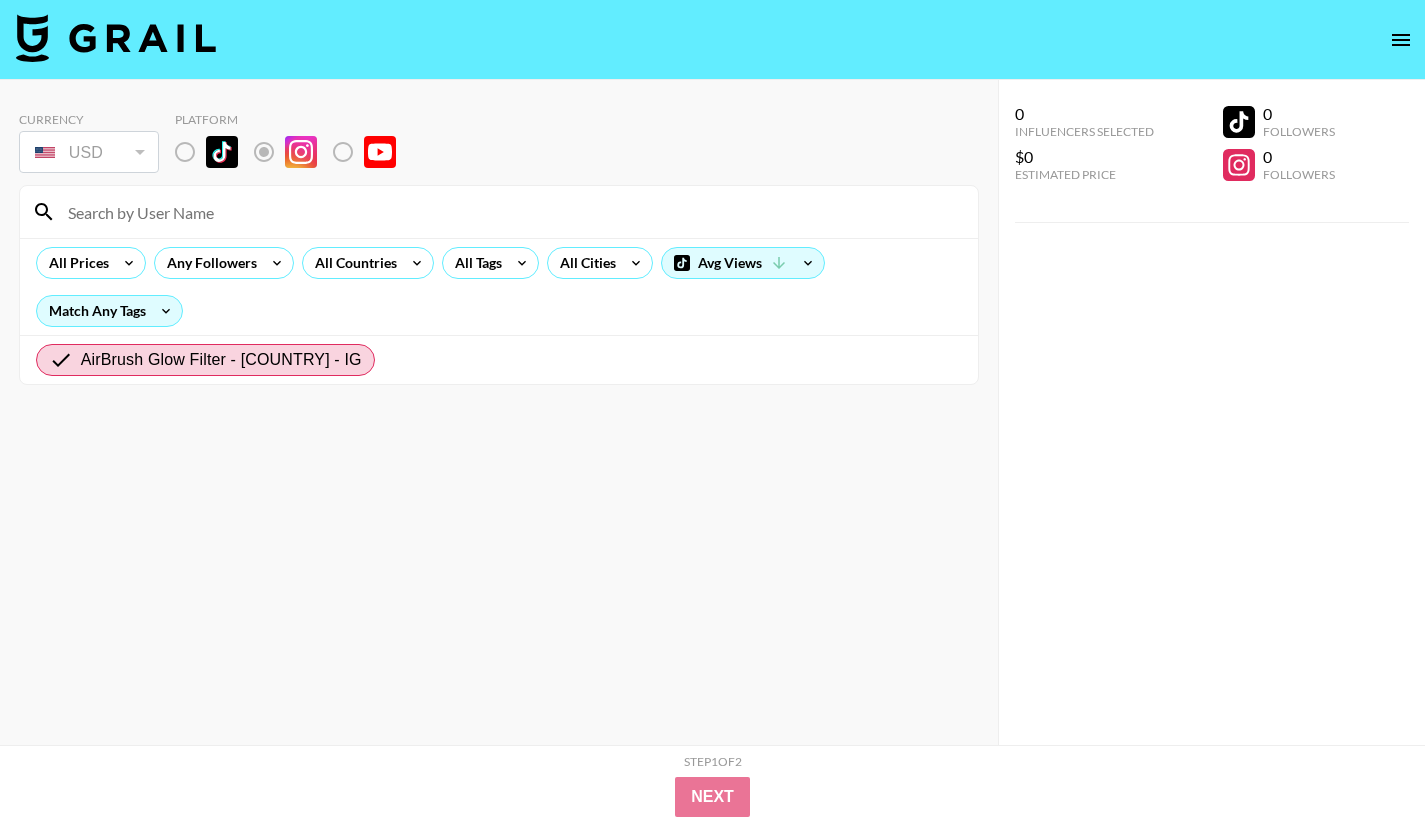 scroll, scrollTop: 3159, scrollLeft: 0, axis: vertical 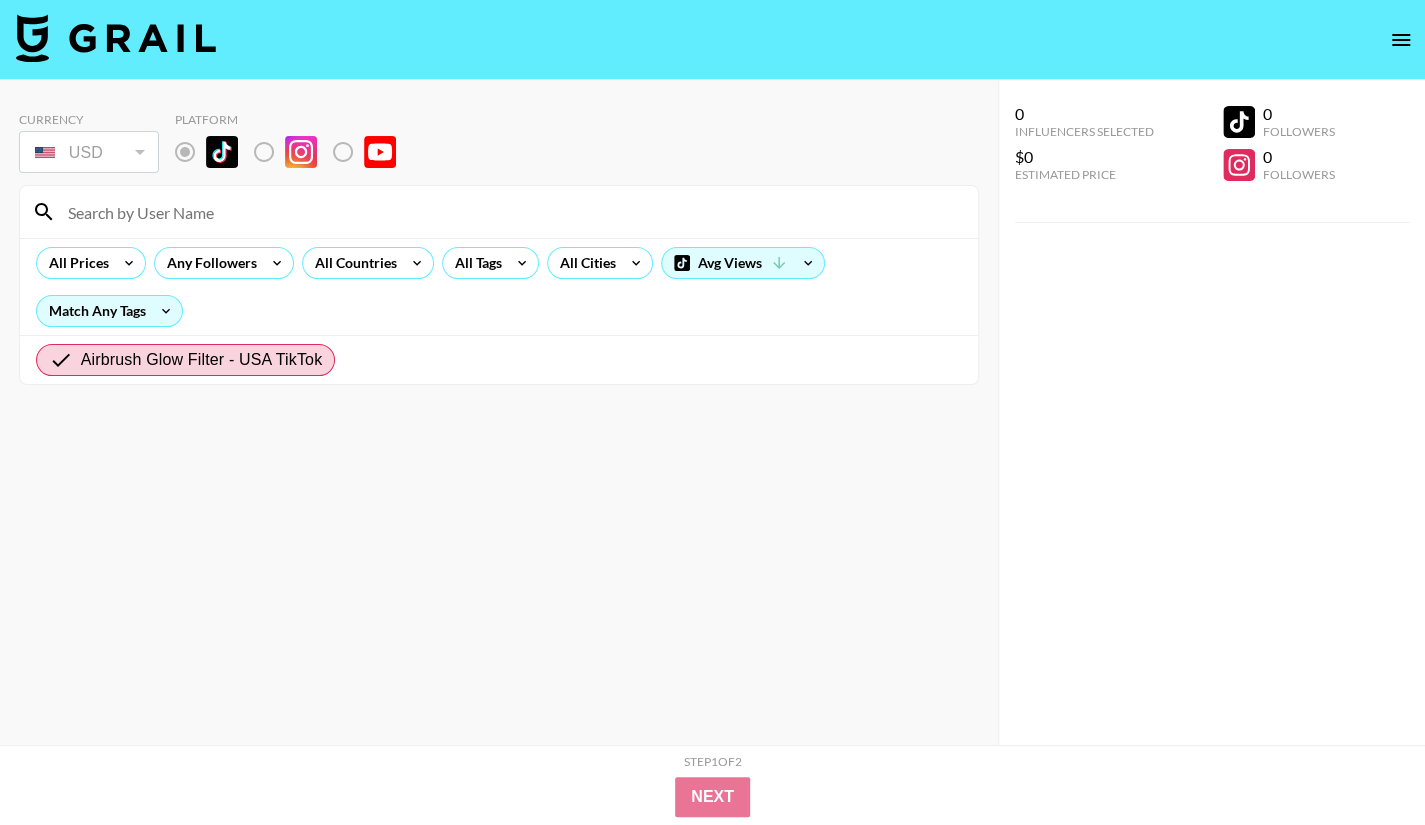radio on "true" 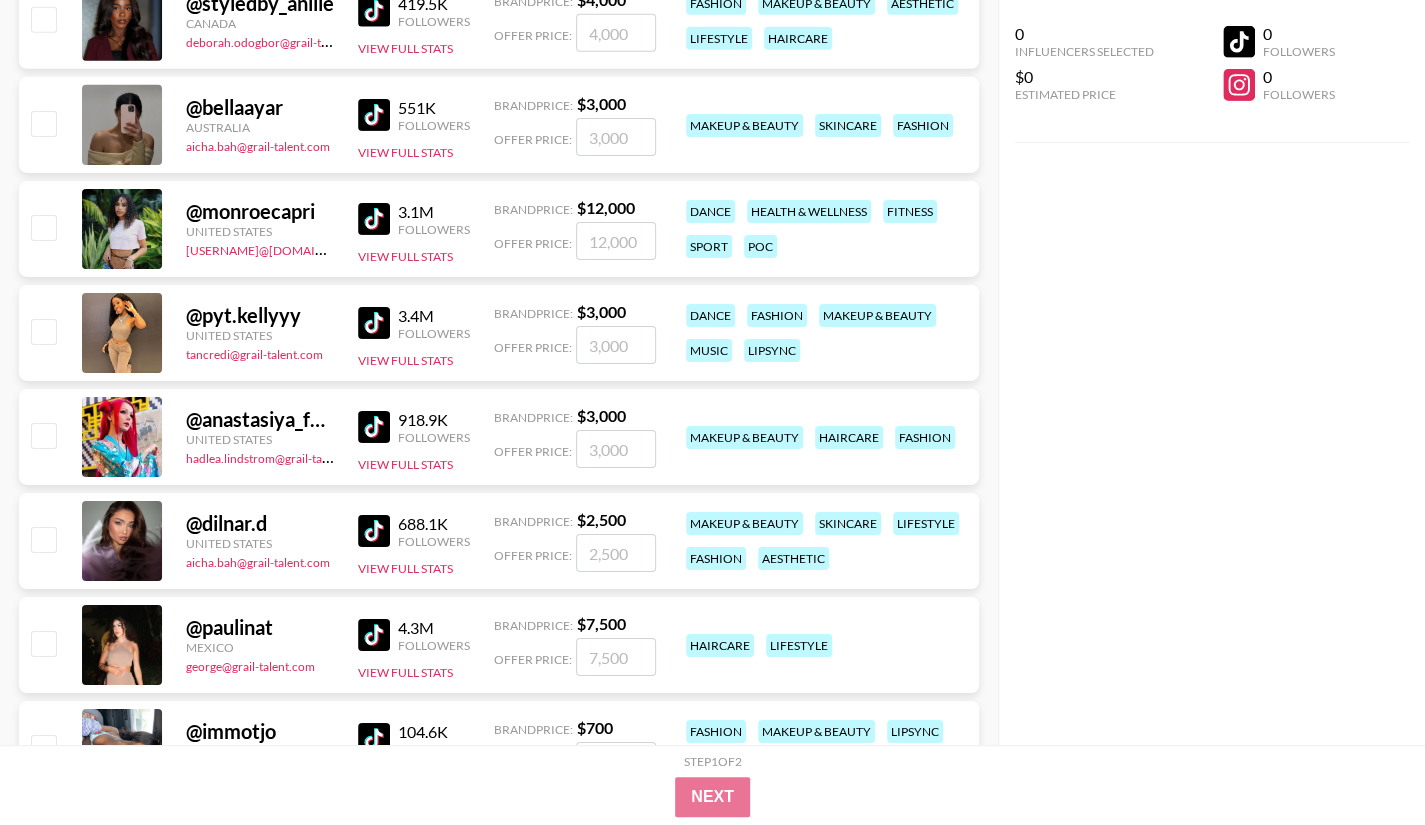 scroll, scrollTop: 3258, scrollLeft: 0, axis: vertical 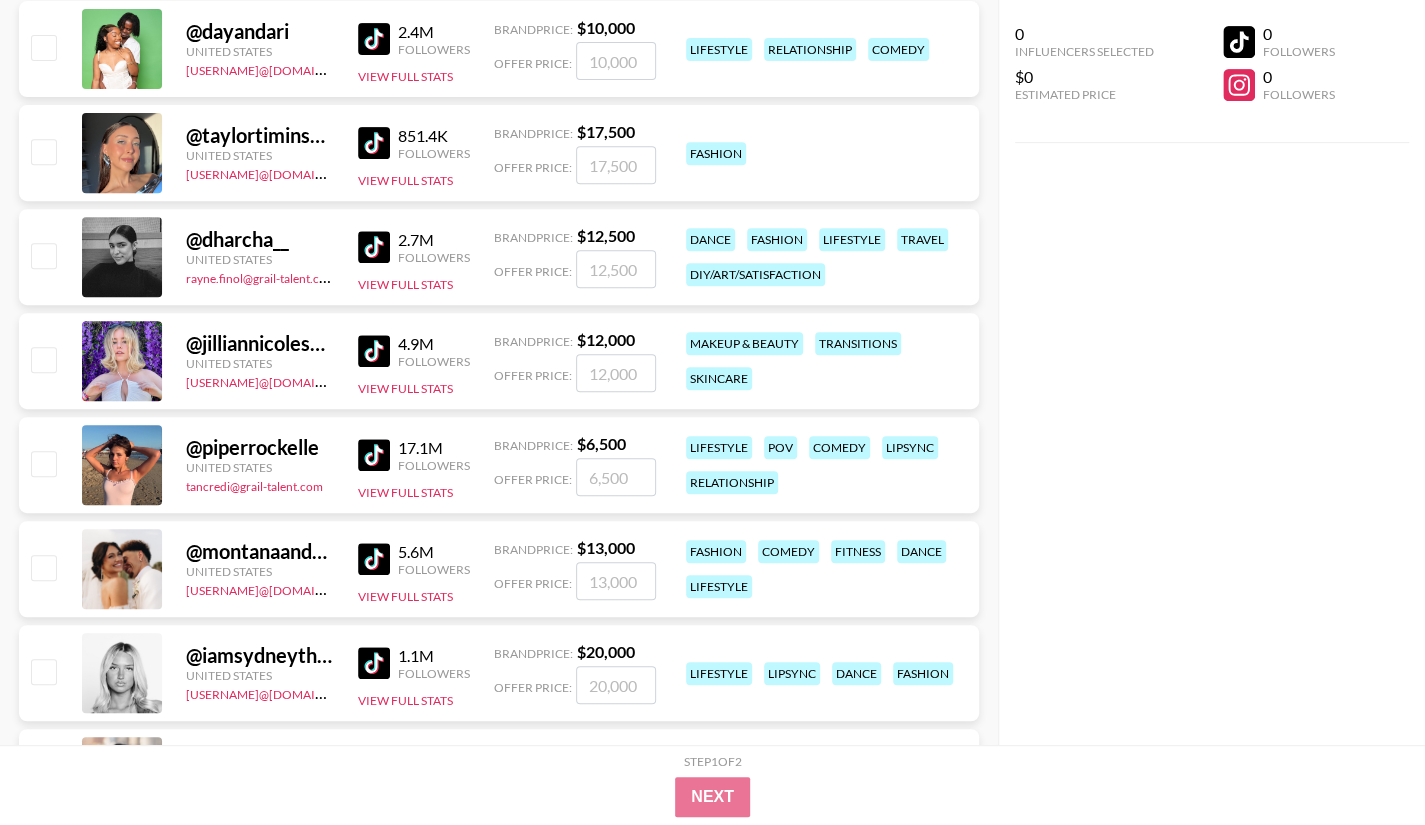 click at bounding box center [374, 143] 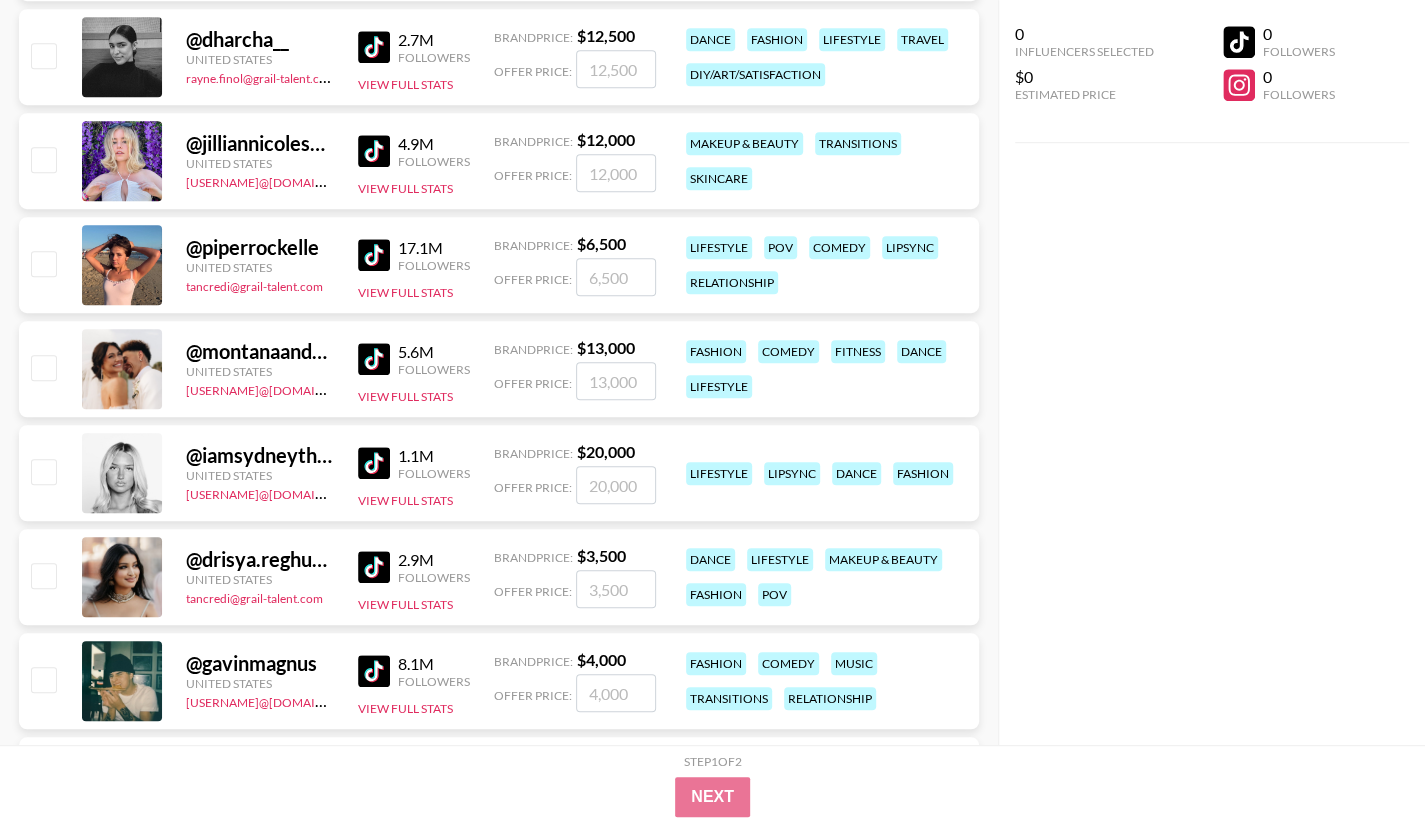 scroll, scrollTop: 700, scrollLeft: 0, axis: vertical 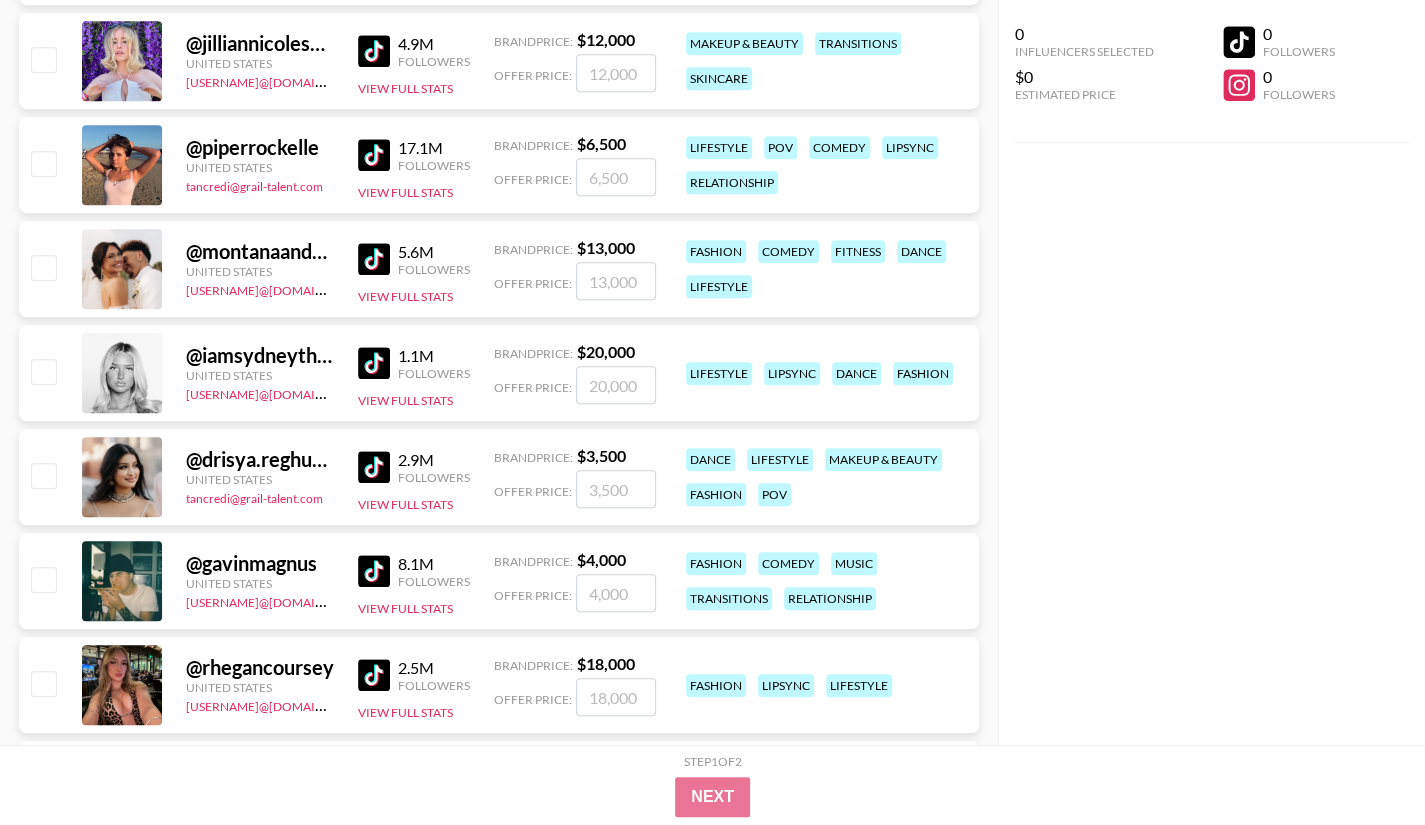 click at bounding box center (374, 363) 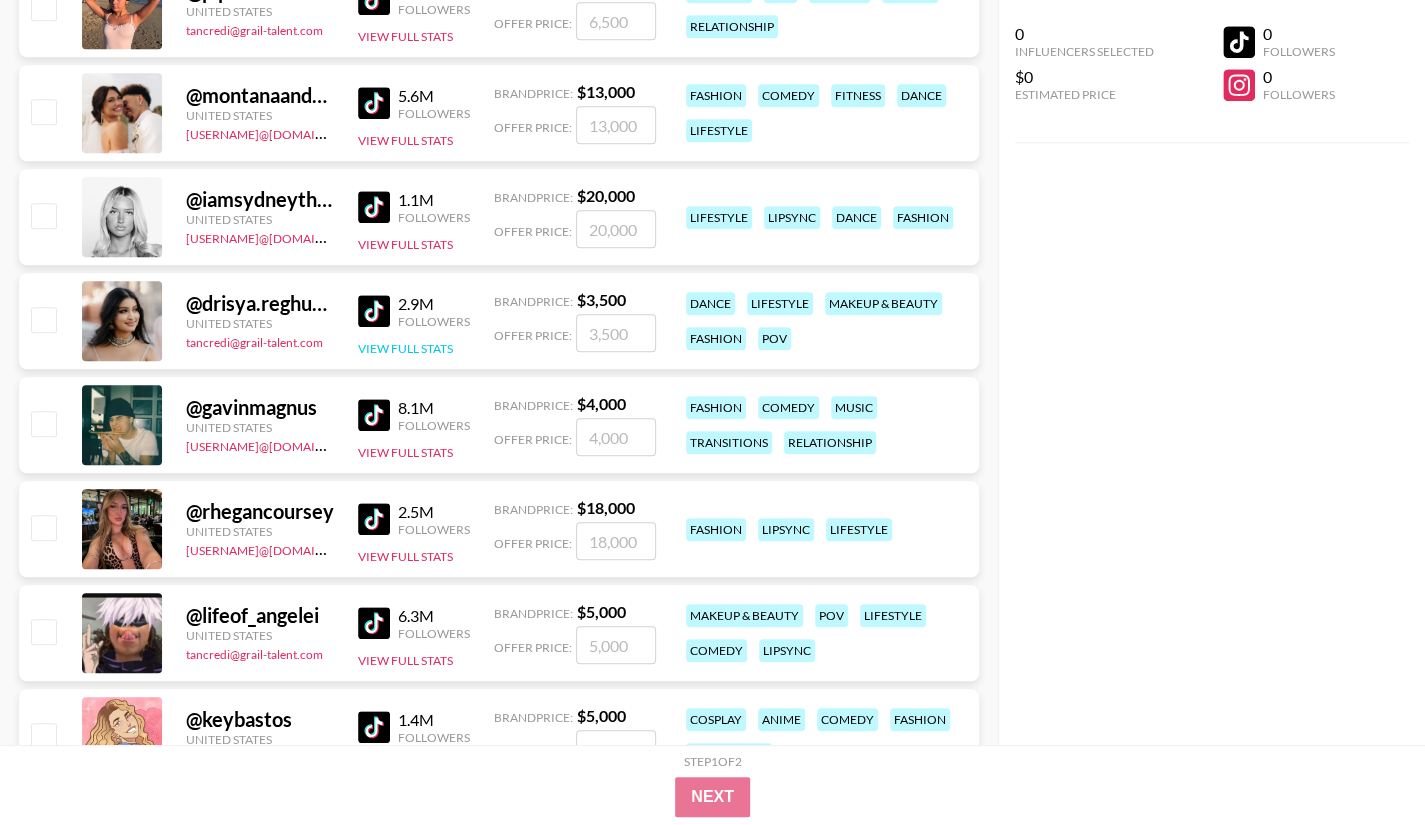scroll, scrollTop: 900, scrollLeft: 0, axis: vertical 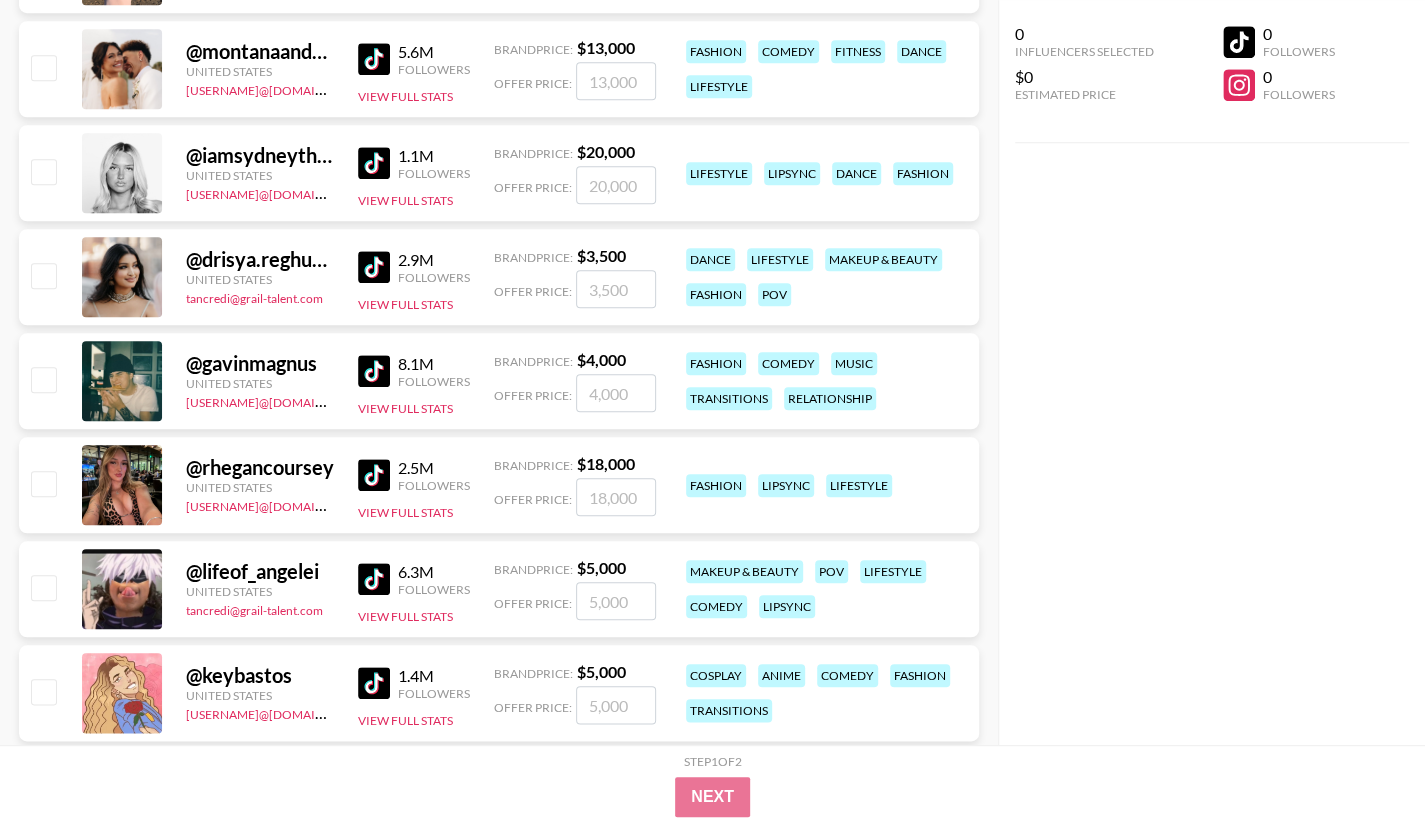 click at bounding box center [374, 475] 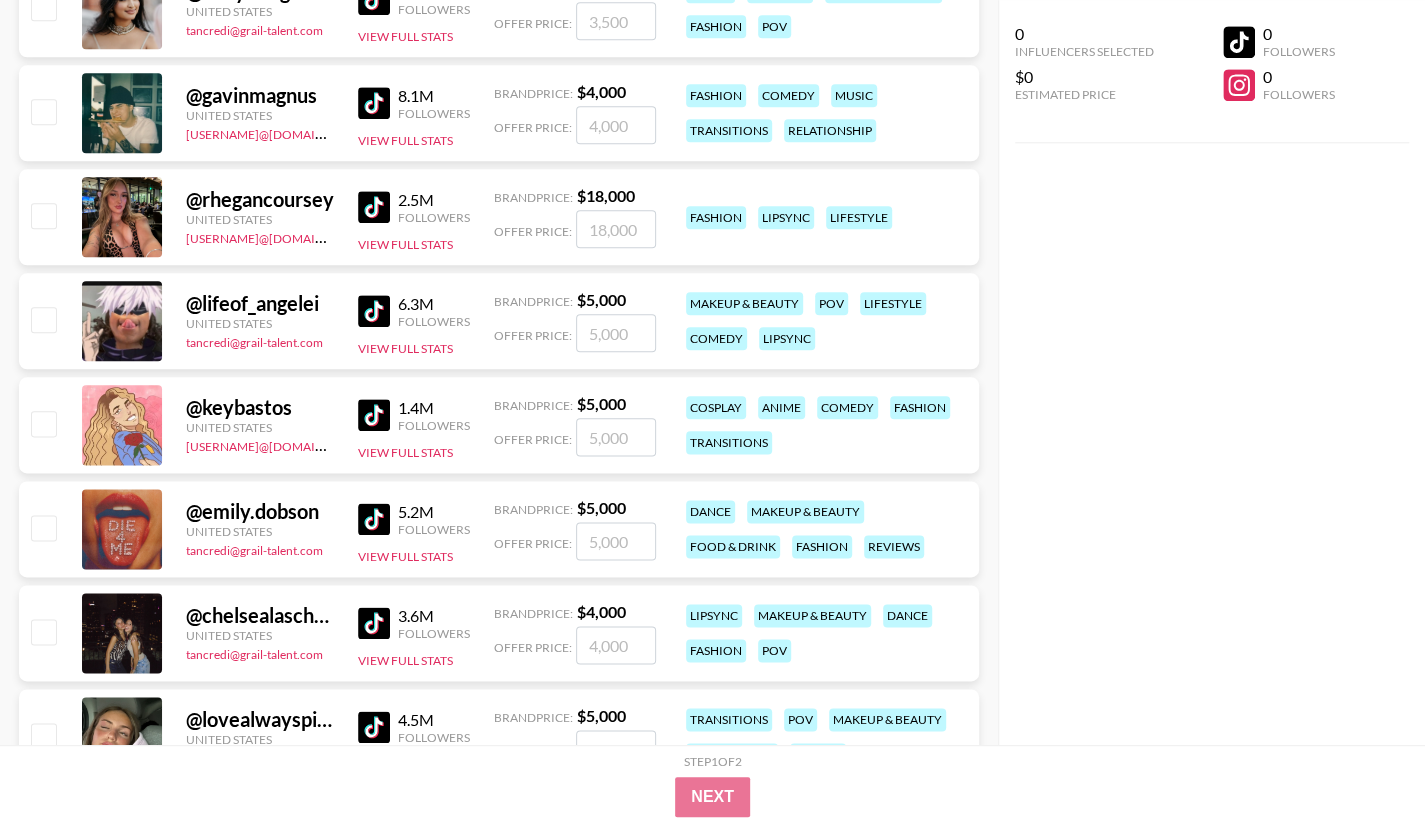 scroll, scrollTop: 1200, scrollLeft: 0, axis: vertical 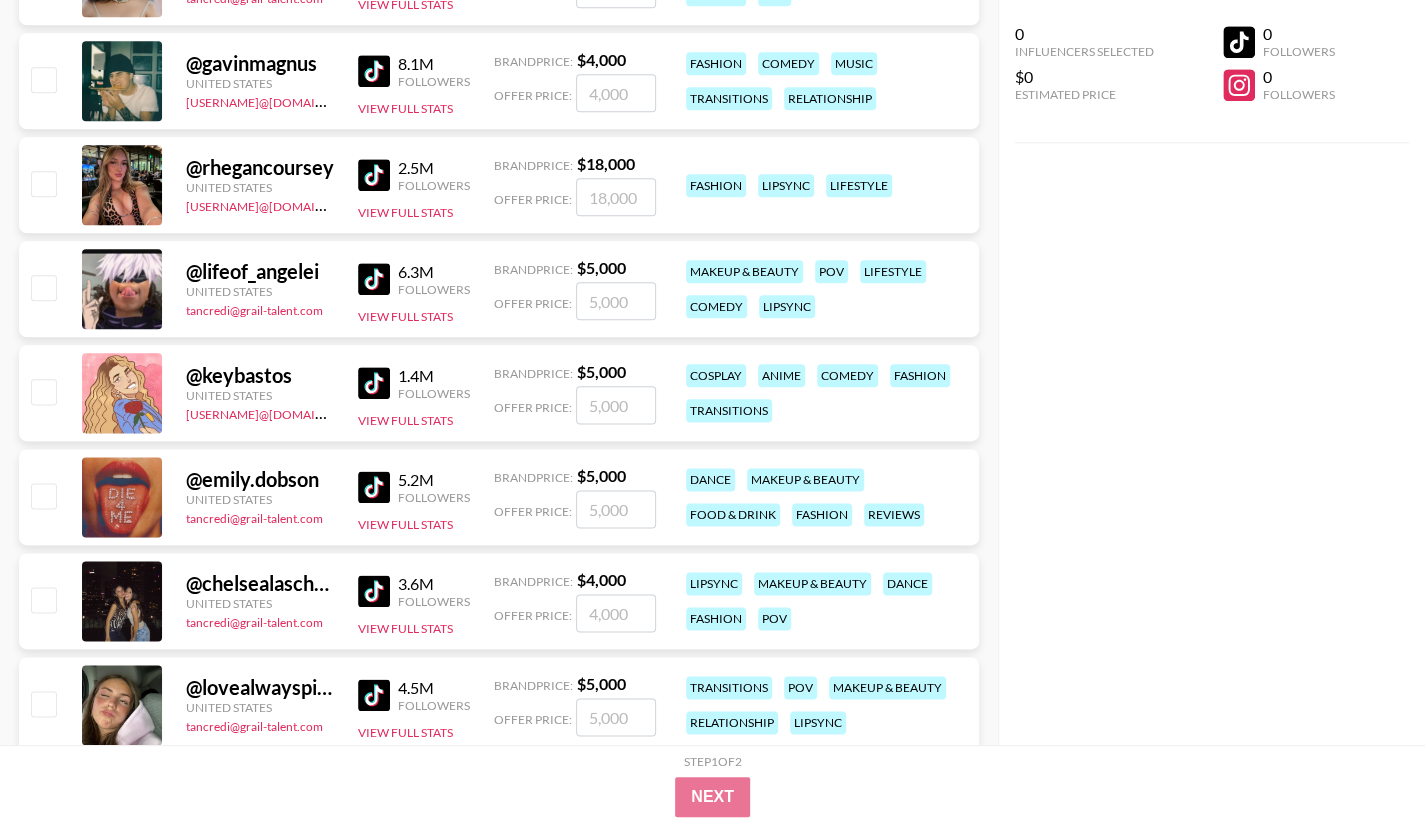 click at bounding box center (374, 383) 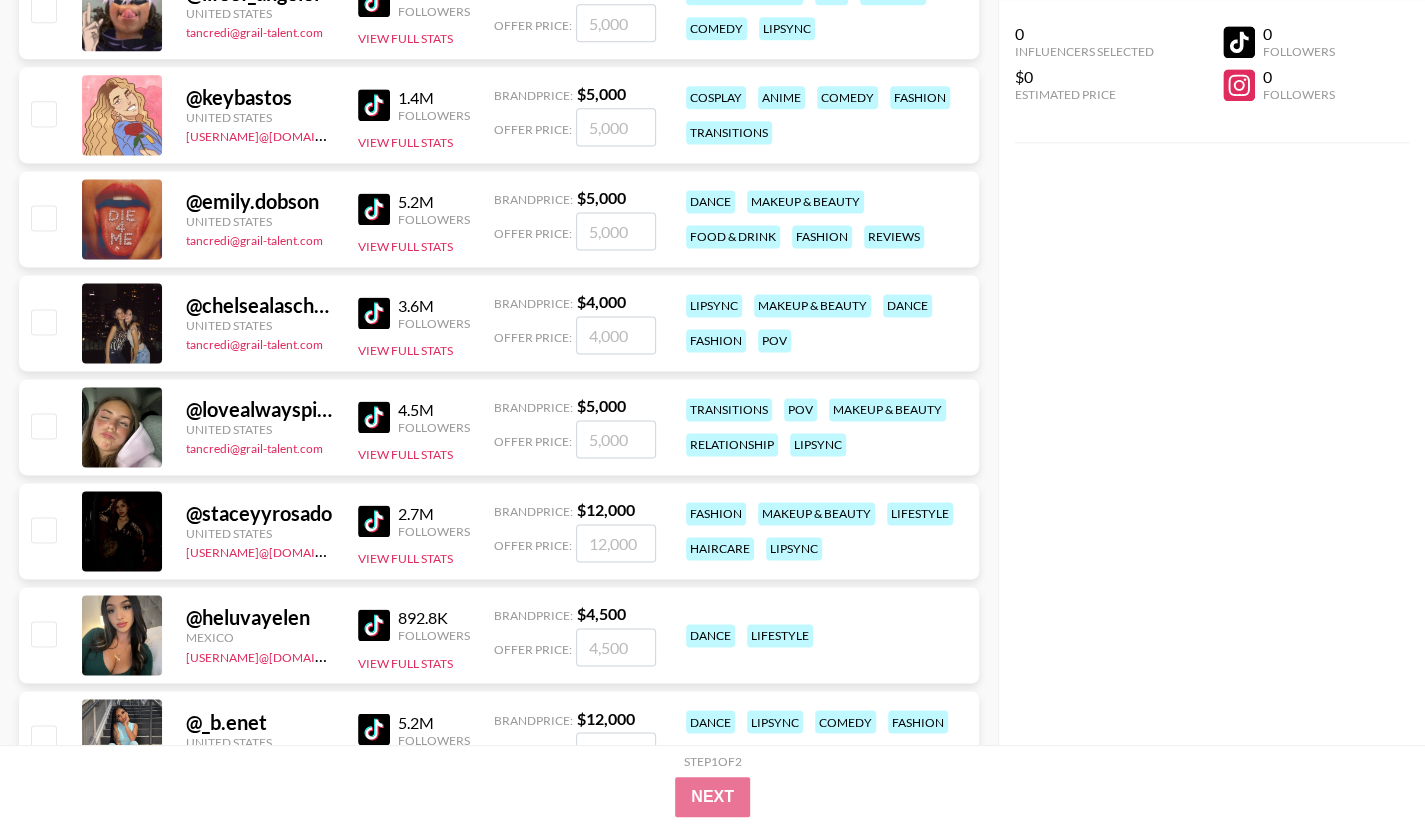 scroll, scrollTop: 1500, scrollLeft: 0, axis: vertical 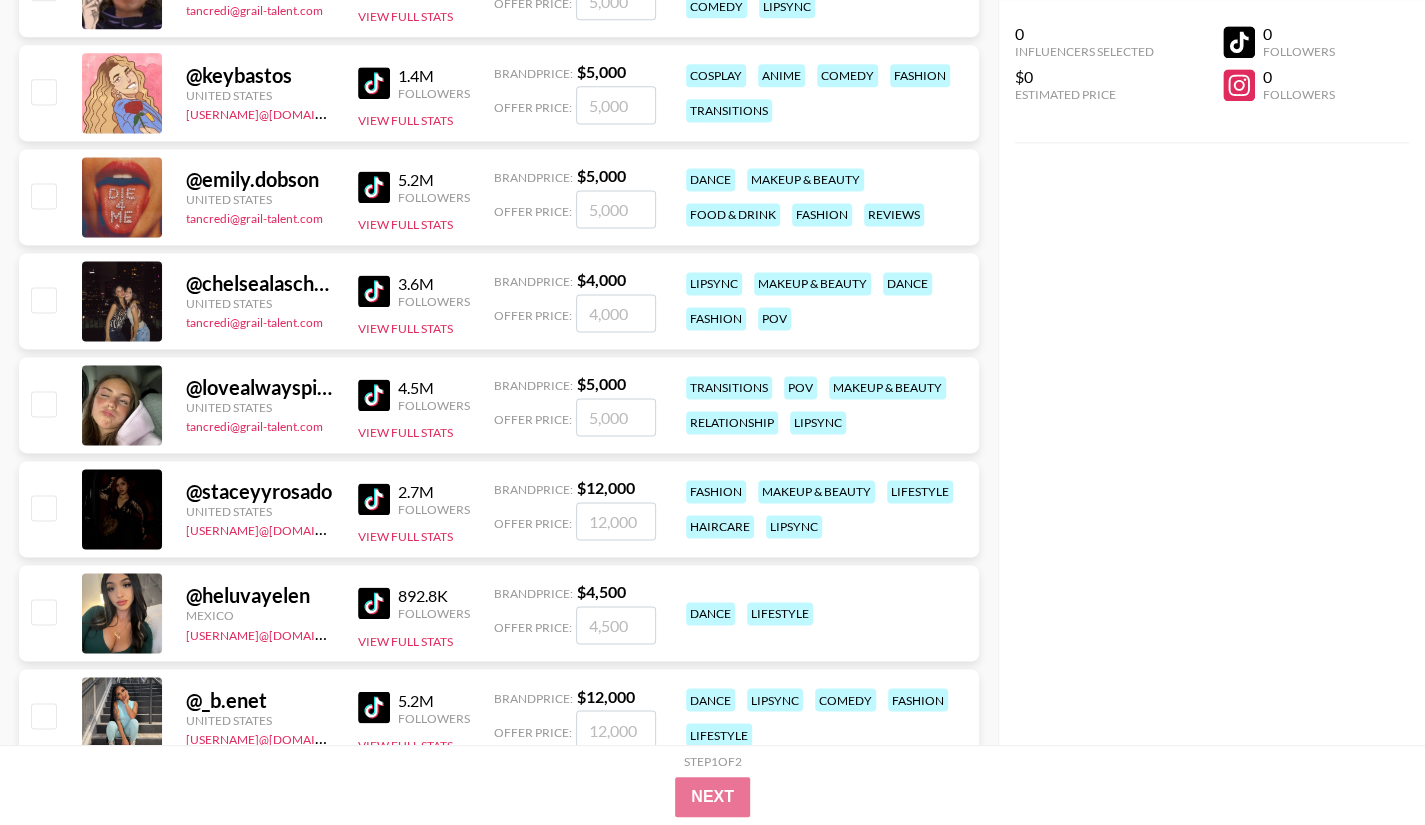 click at bounding box center [374, 291] 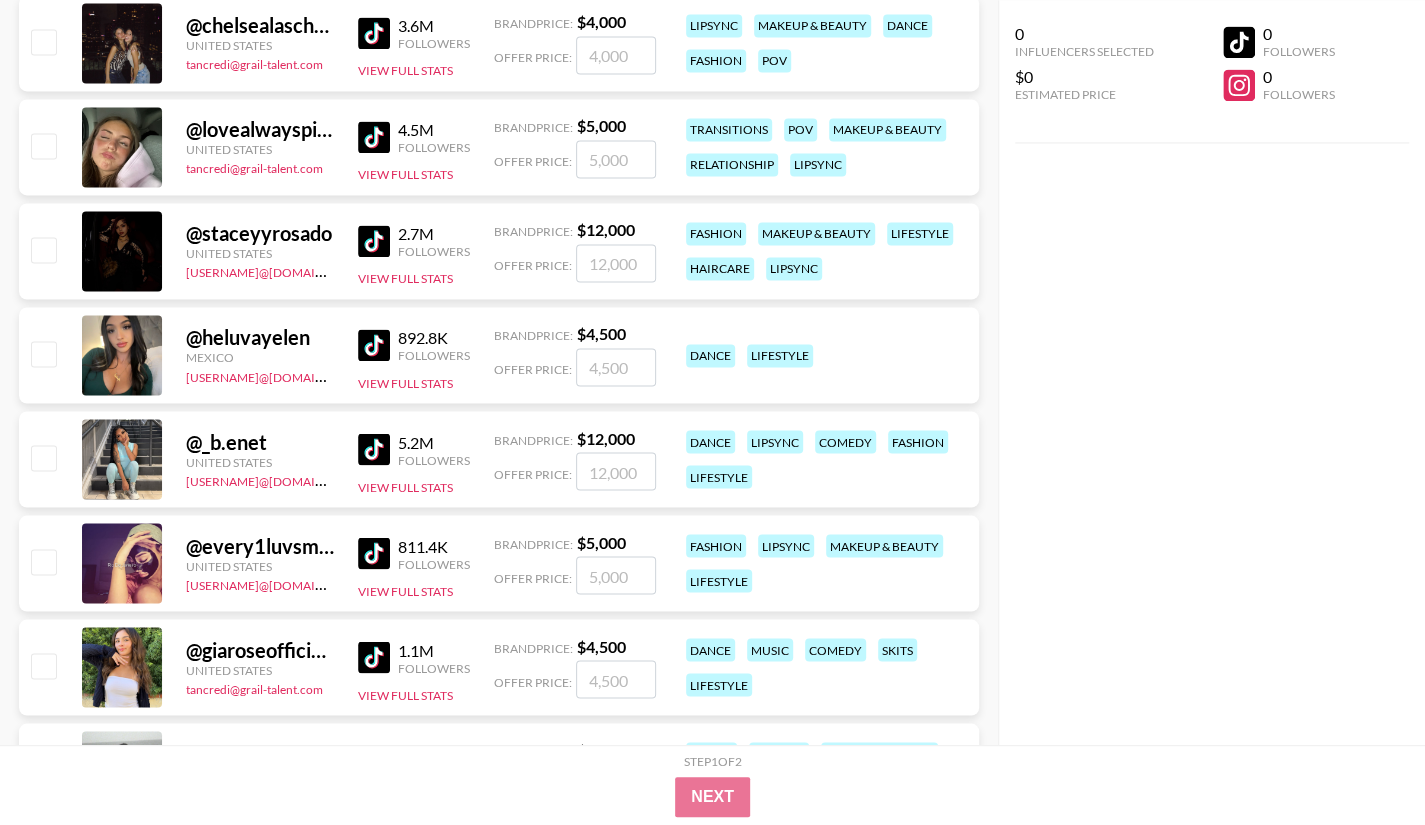 scroll, scrollTop: 1800, scrollLeft: 0, axis: vertical 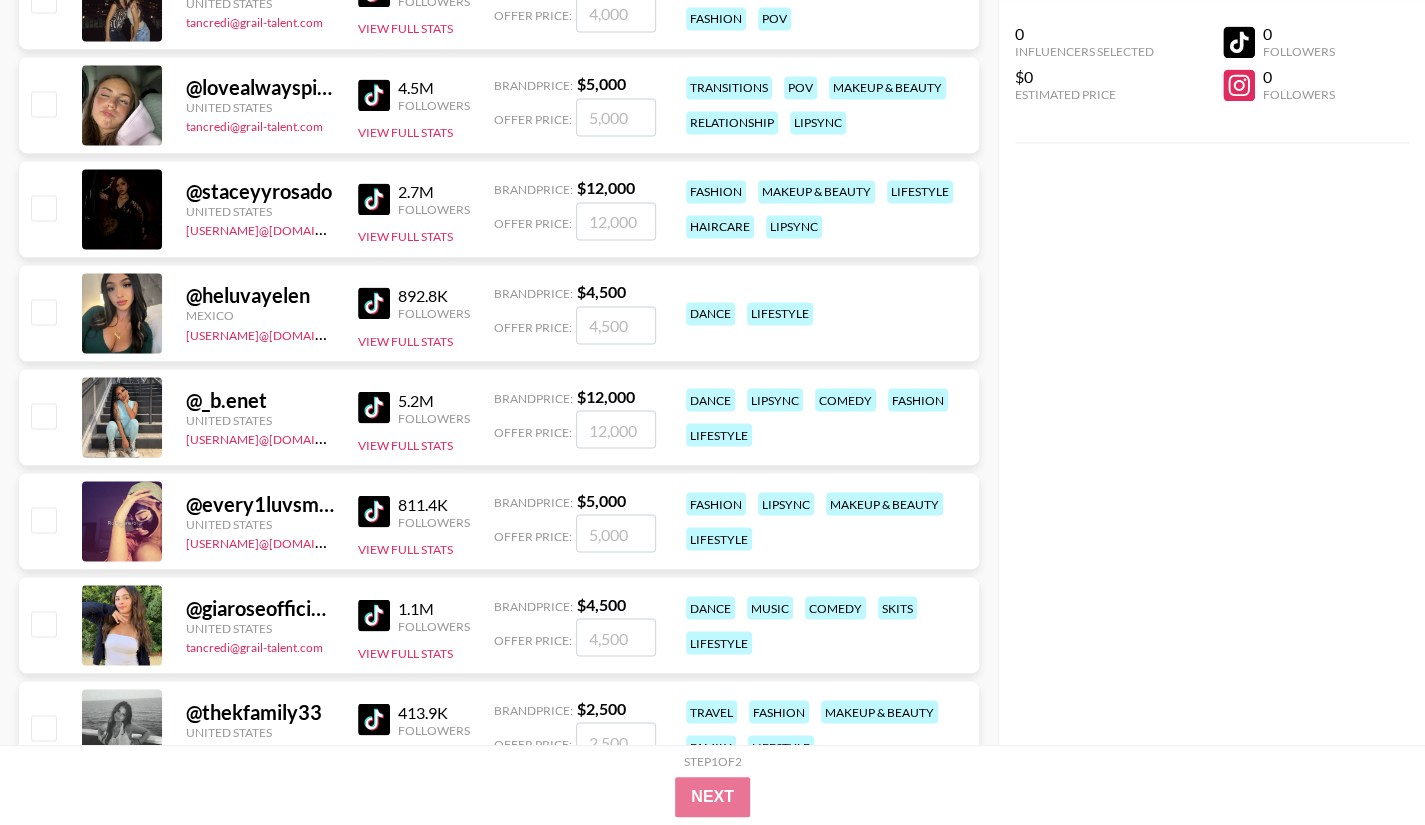 click at bounding box center [374, 303] 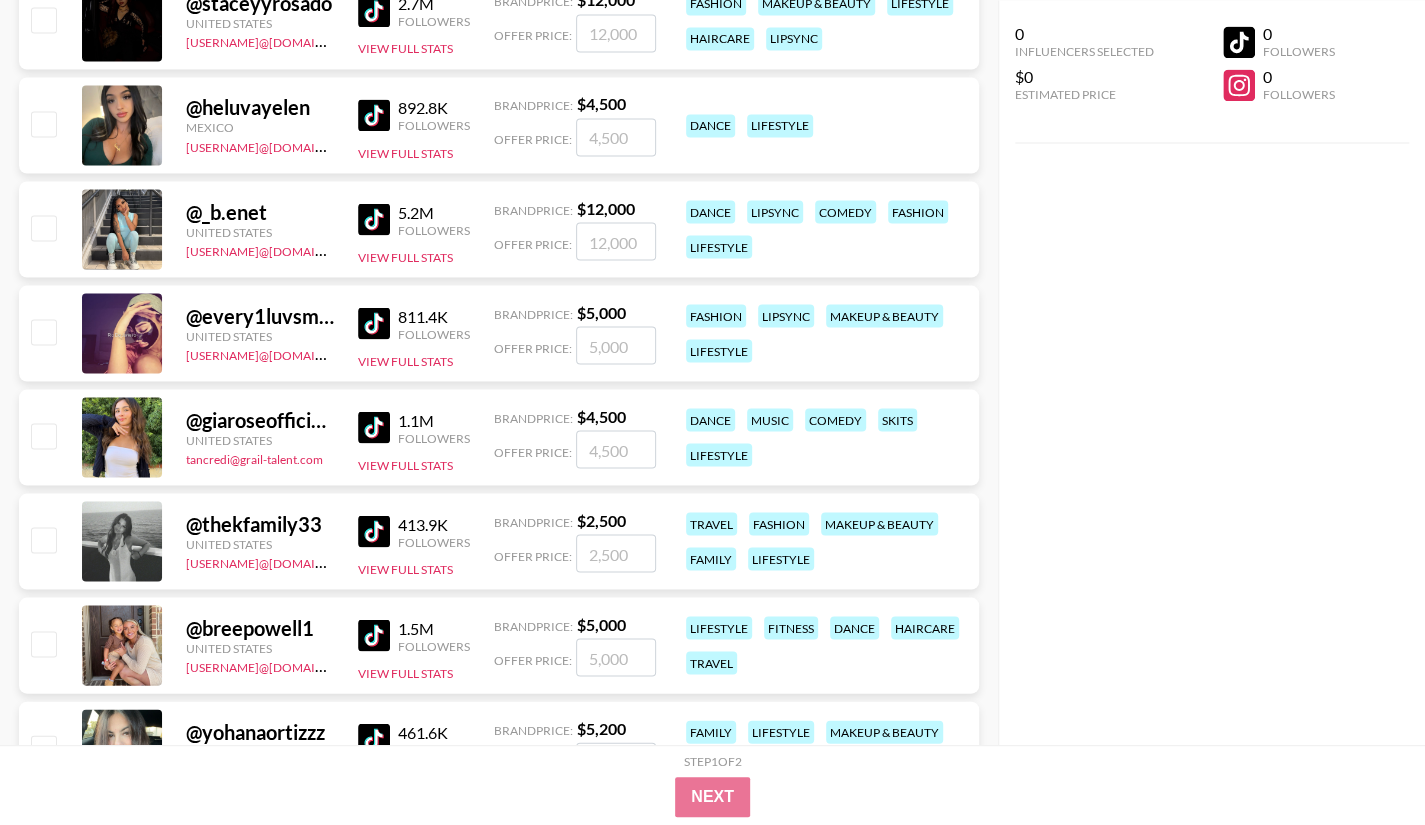 scroll, scrollTop: 2000, scrollLeft: 0, axis: vertical 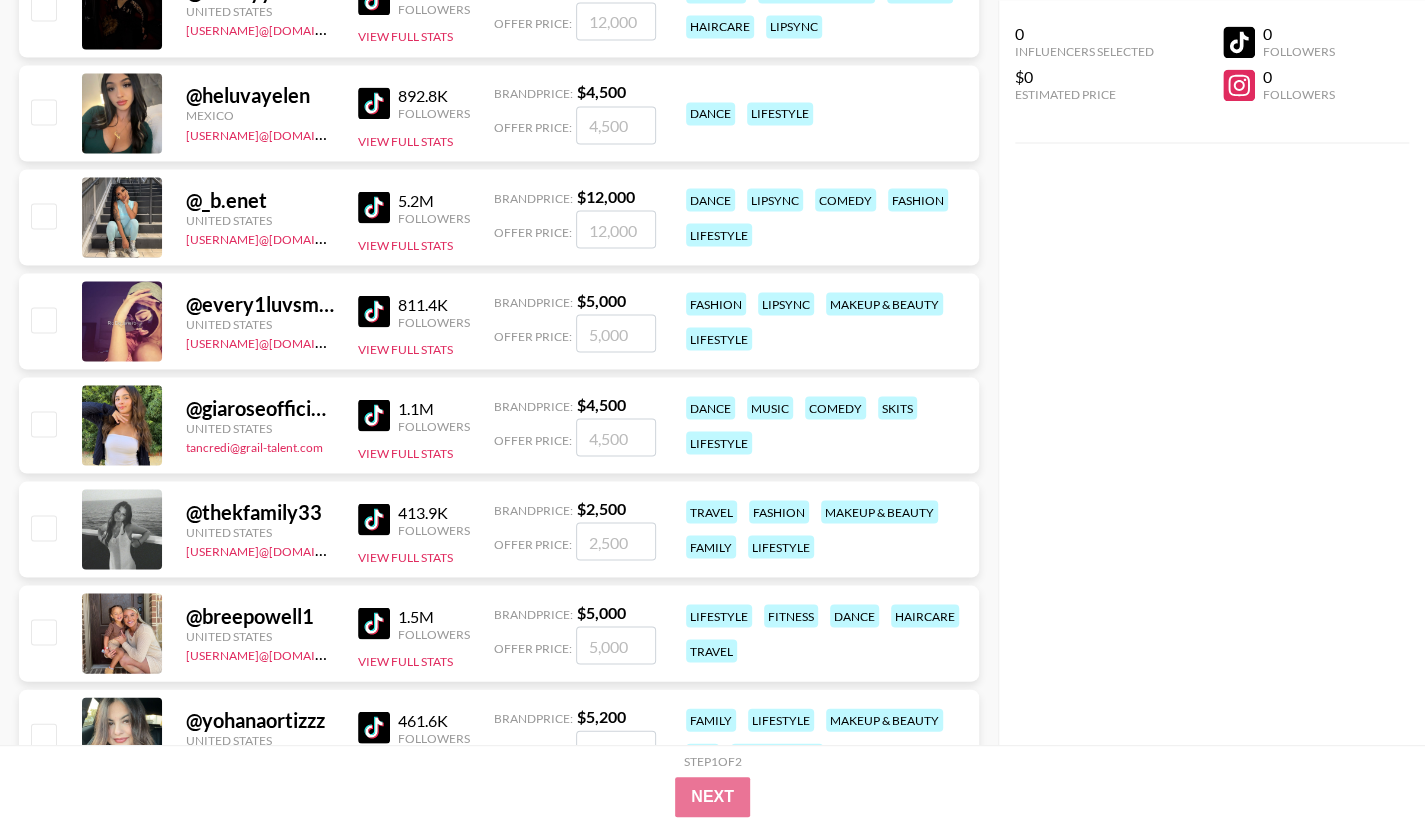 click at bounding box center (374, 519) 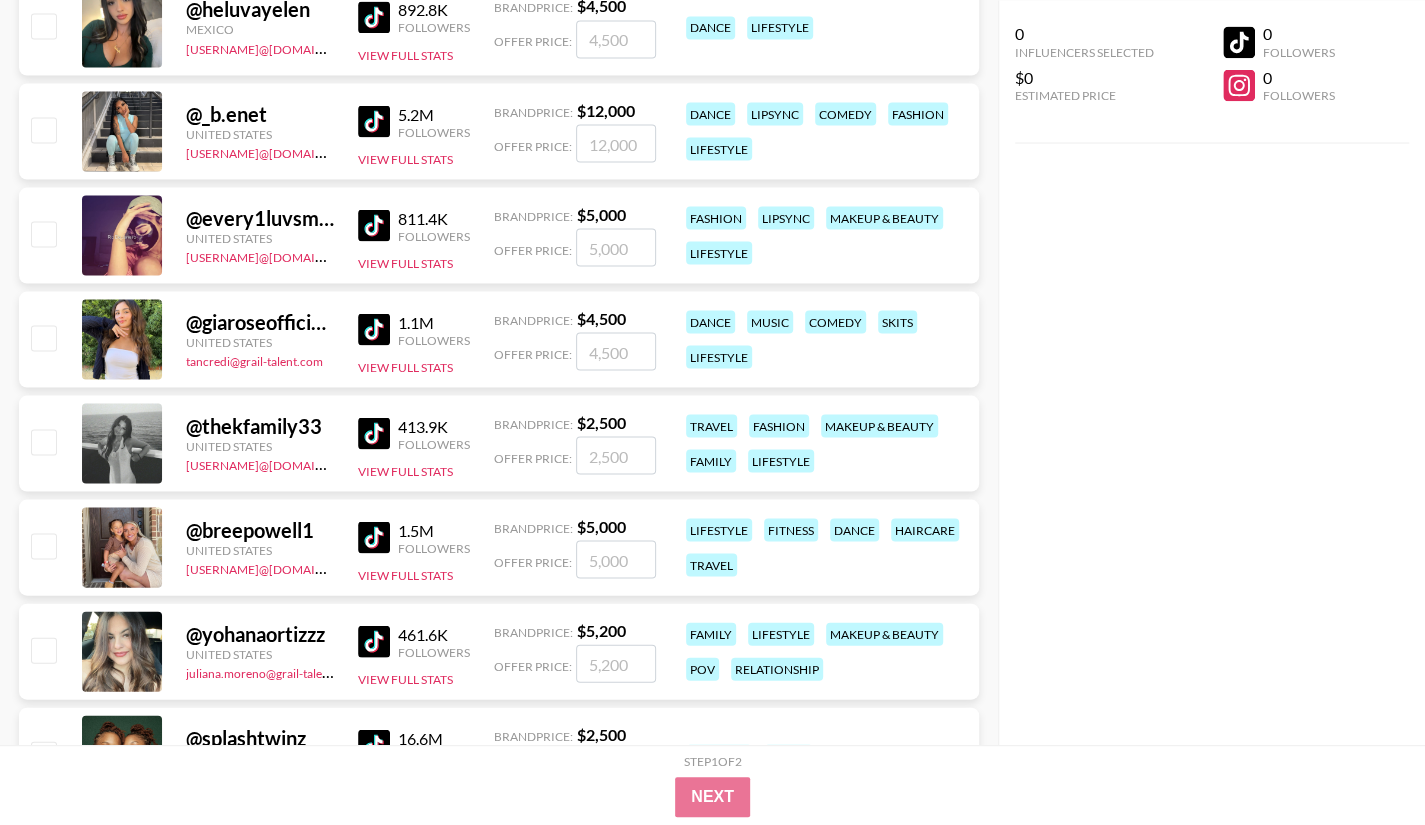 scroll, scrollTop: 2200, scrollLeft: 0, axis: vertical 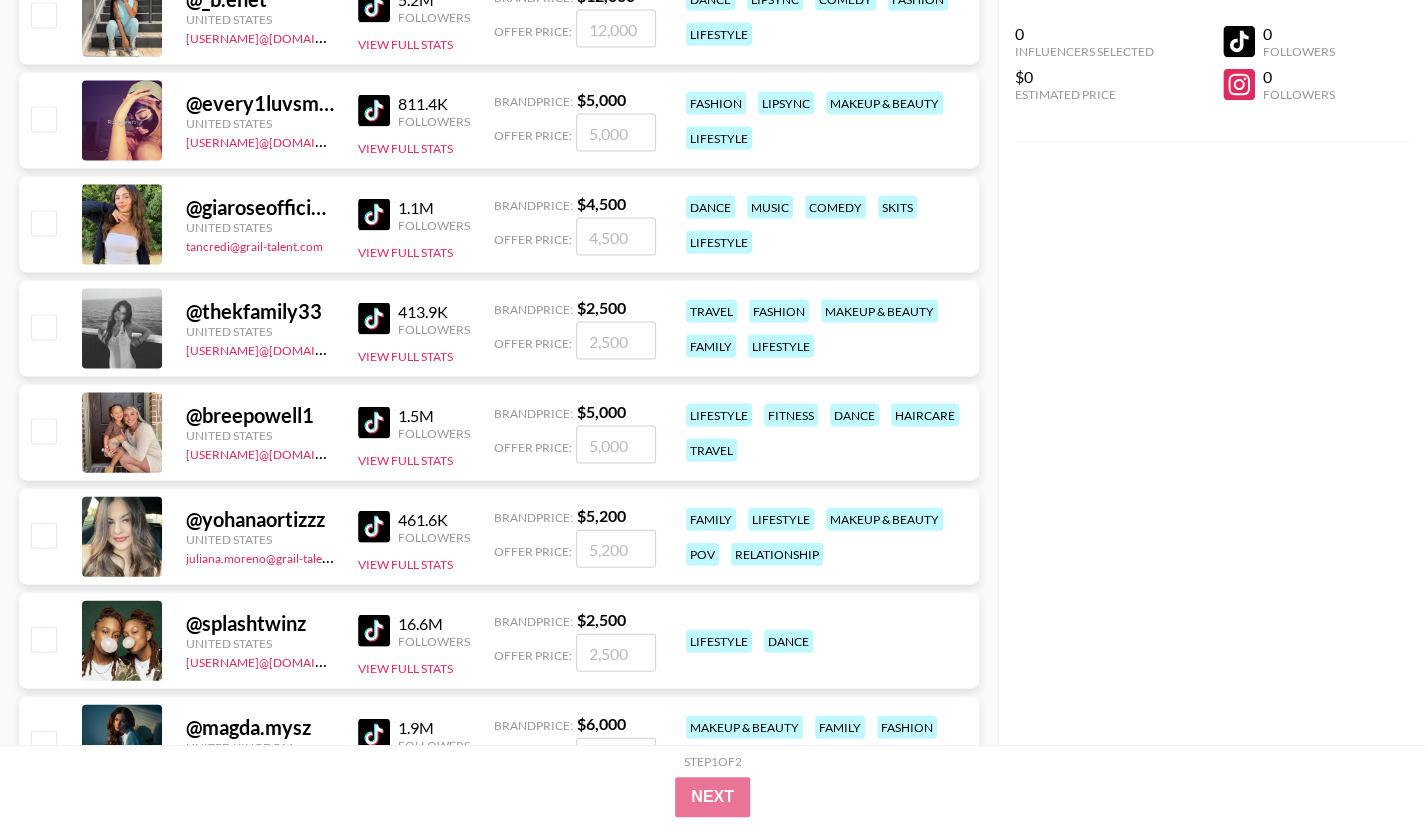 click at bounding box center [374, 527] 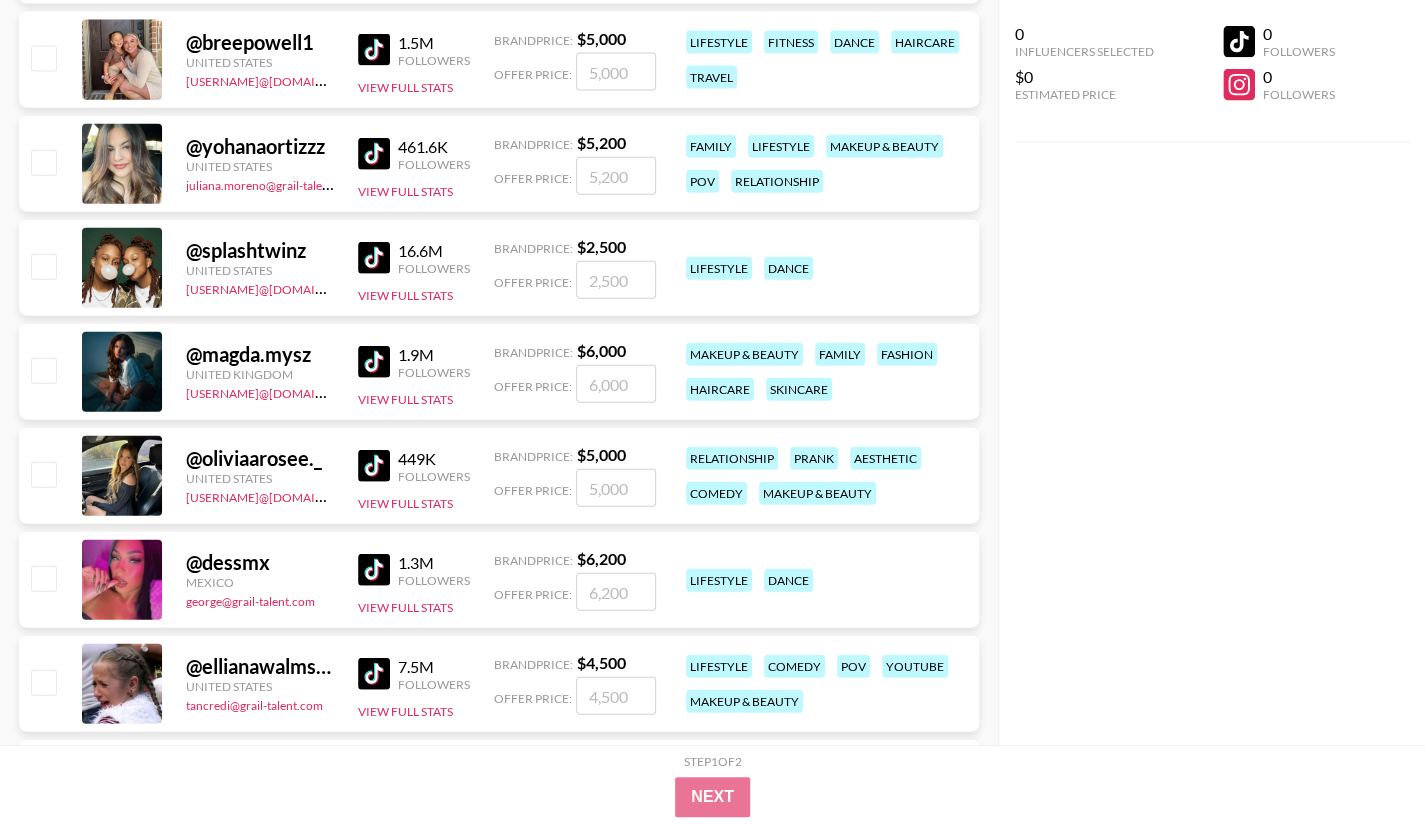 scroll, scrollTop: 2600, scrollLeft: 0, axis: vertical 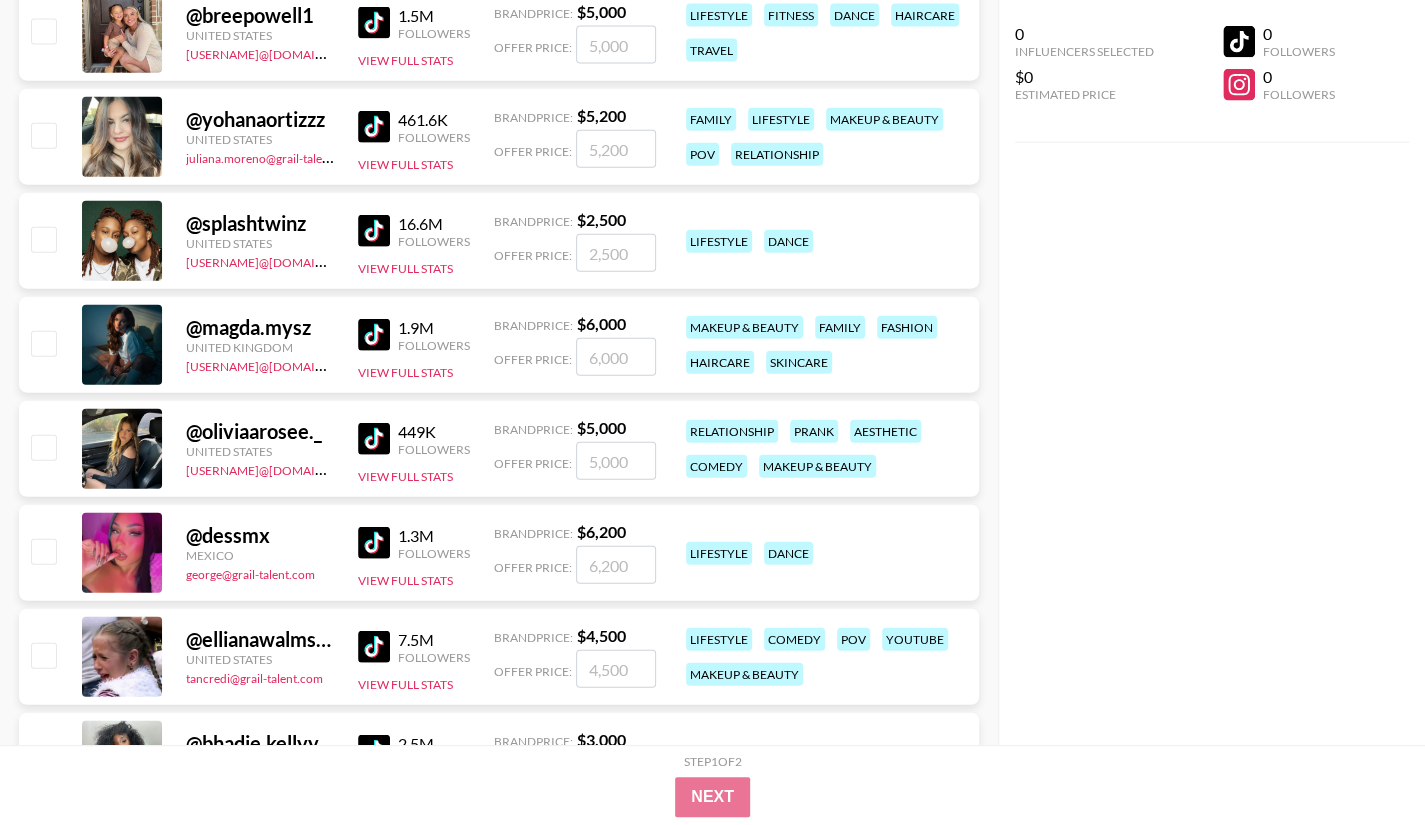 click at bounding box center (374, 439) 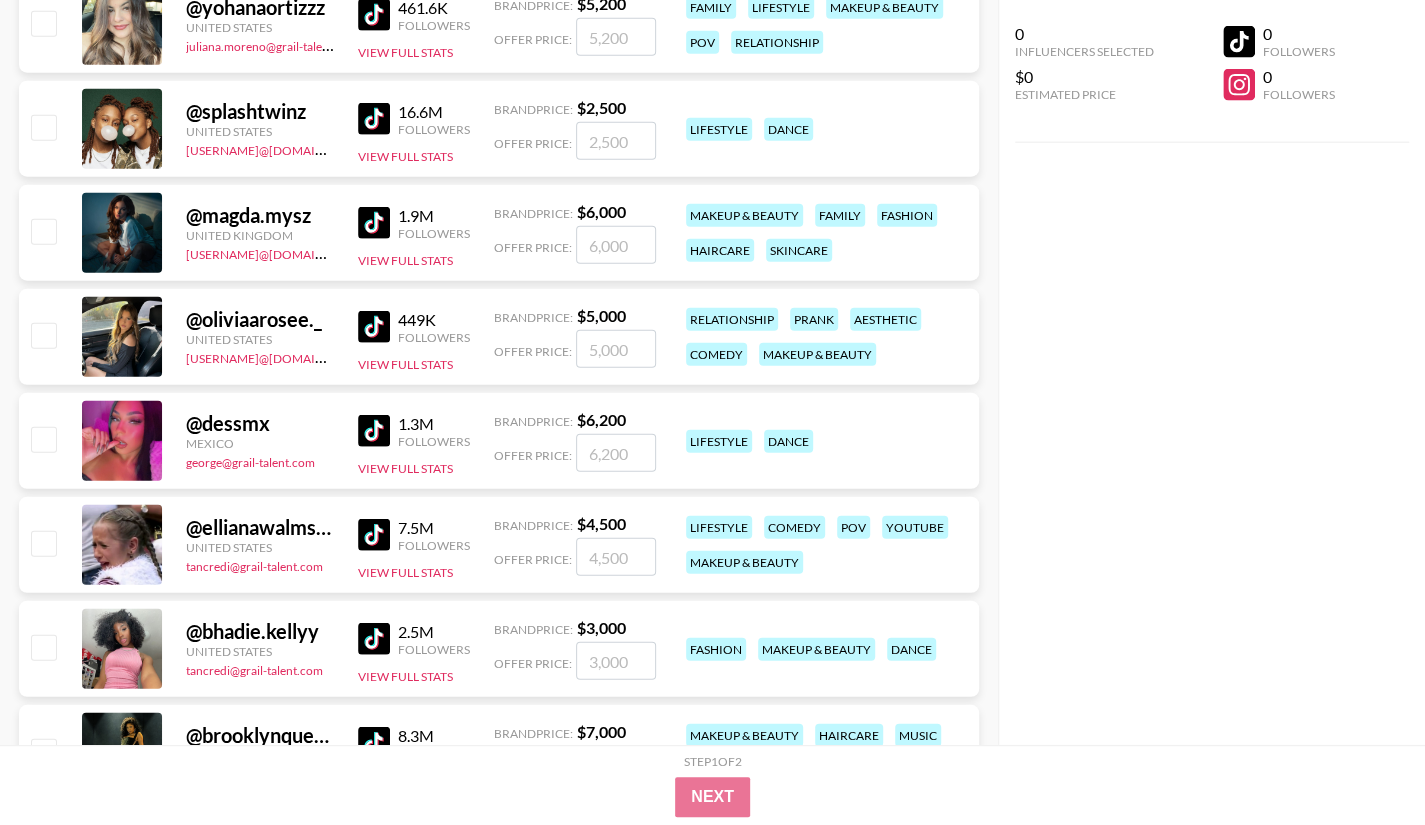 scroll, scrollTop: 2900, scrollLeft: 0, axis: vertical 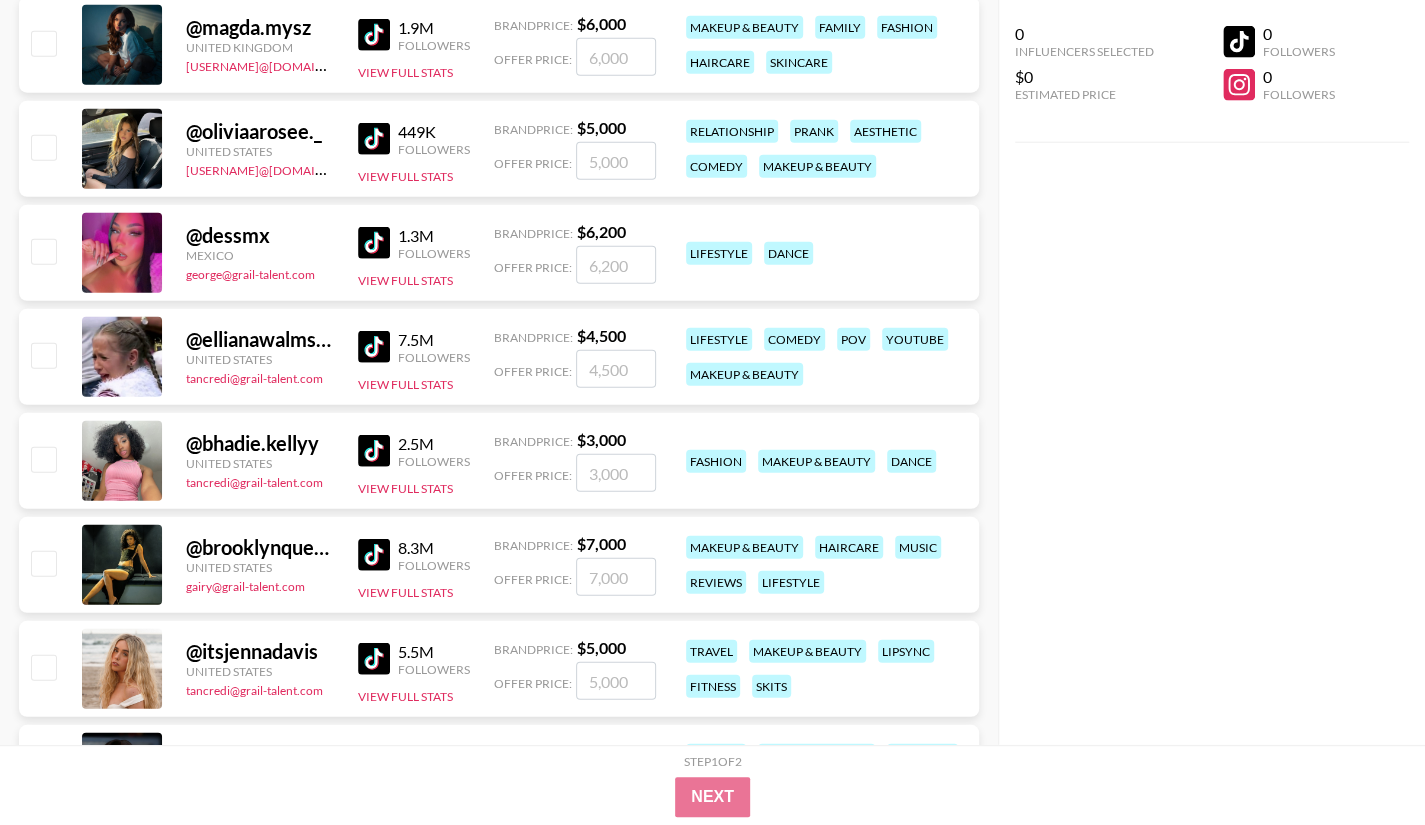 click at bounding box center (374, 347) 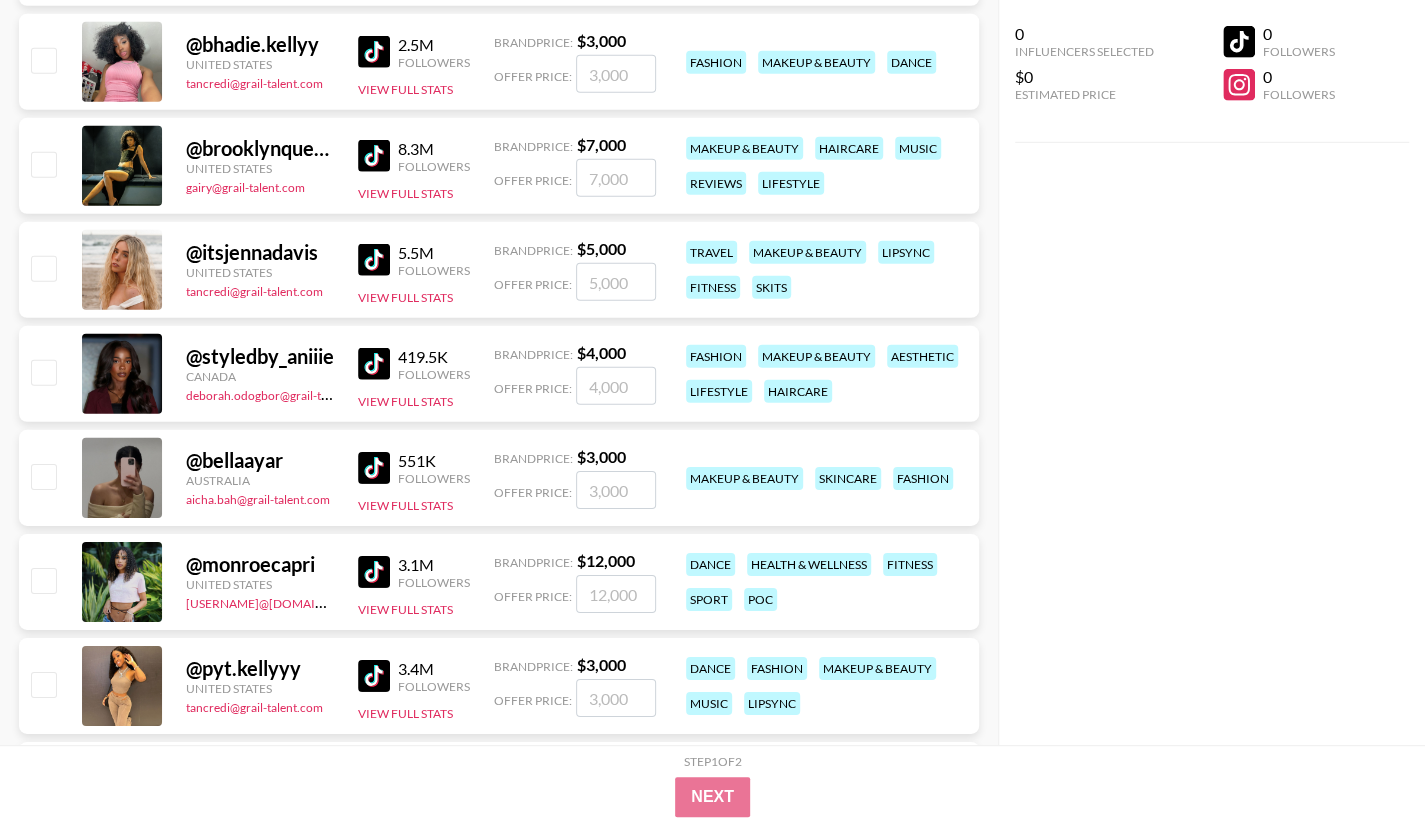 scroll, scrollTop: 3300, scrollLeft: 0, axis: vertical 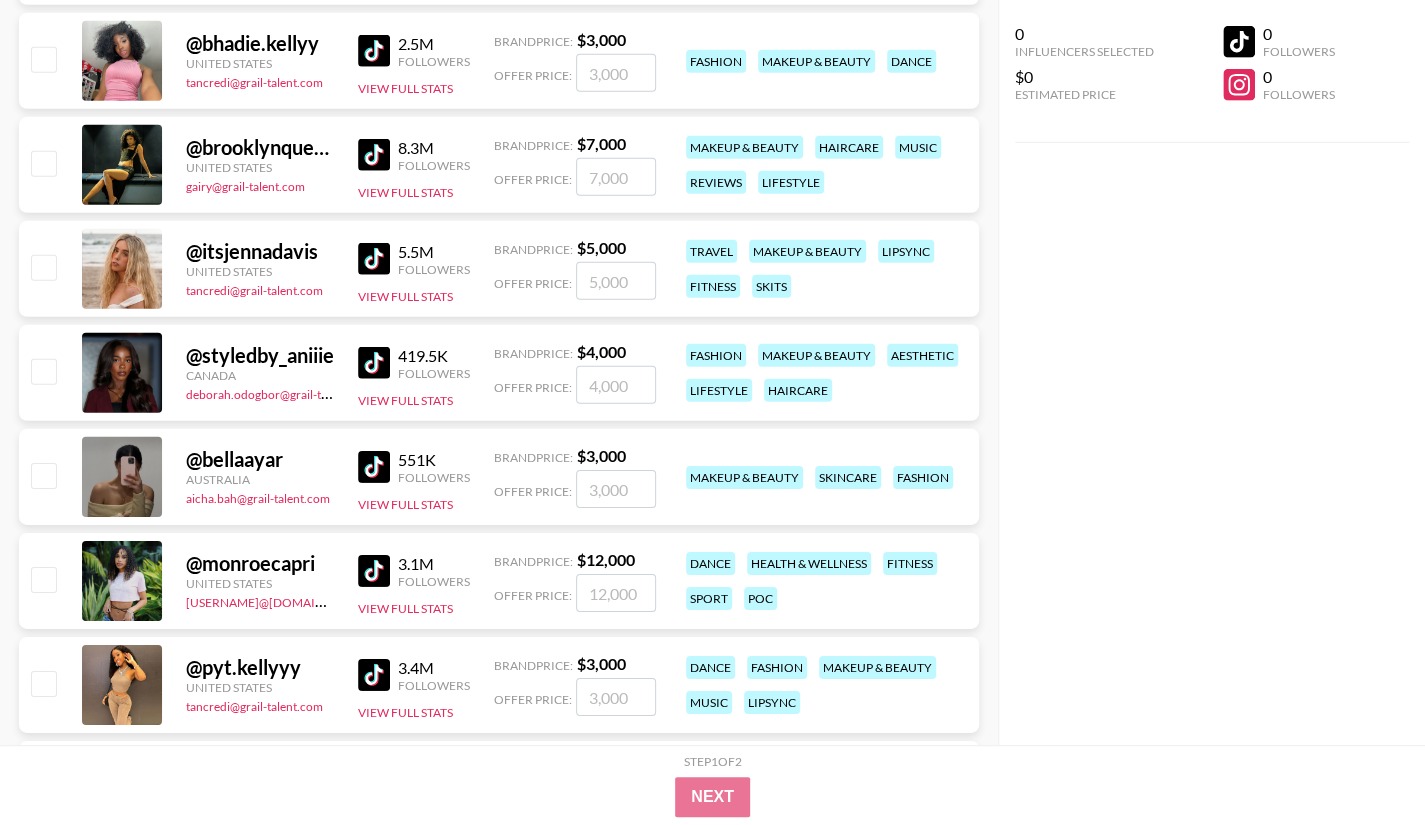 click at bounding box center [374, 259] 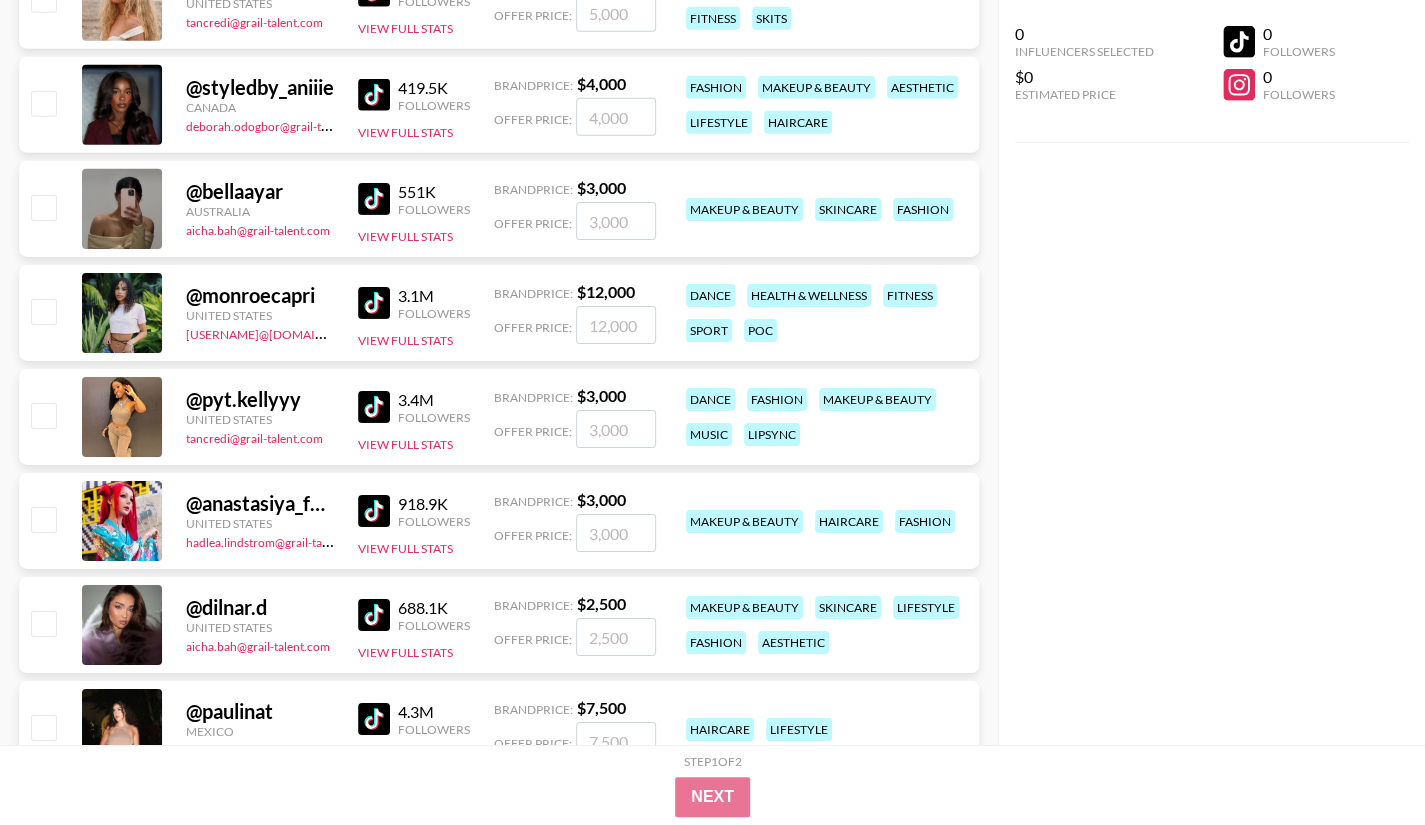 scroll, scrollTop: 3600, scrollLeft: 0, axis: vertical 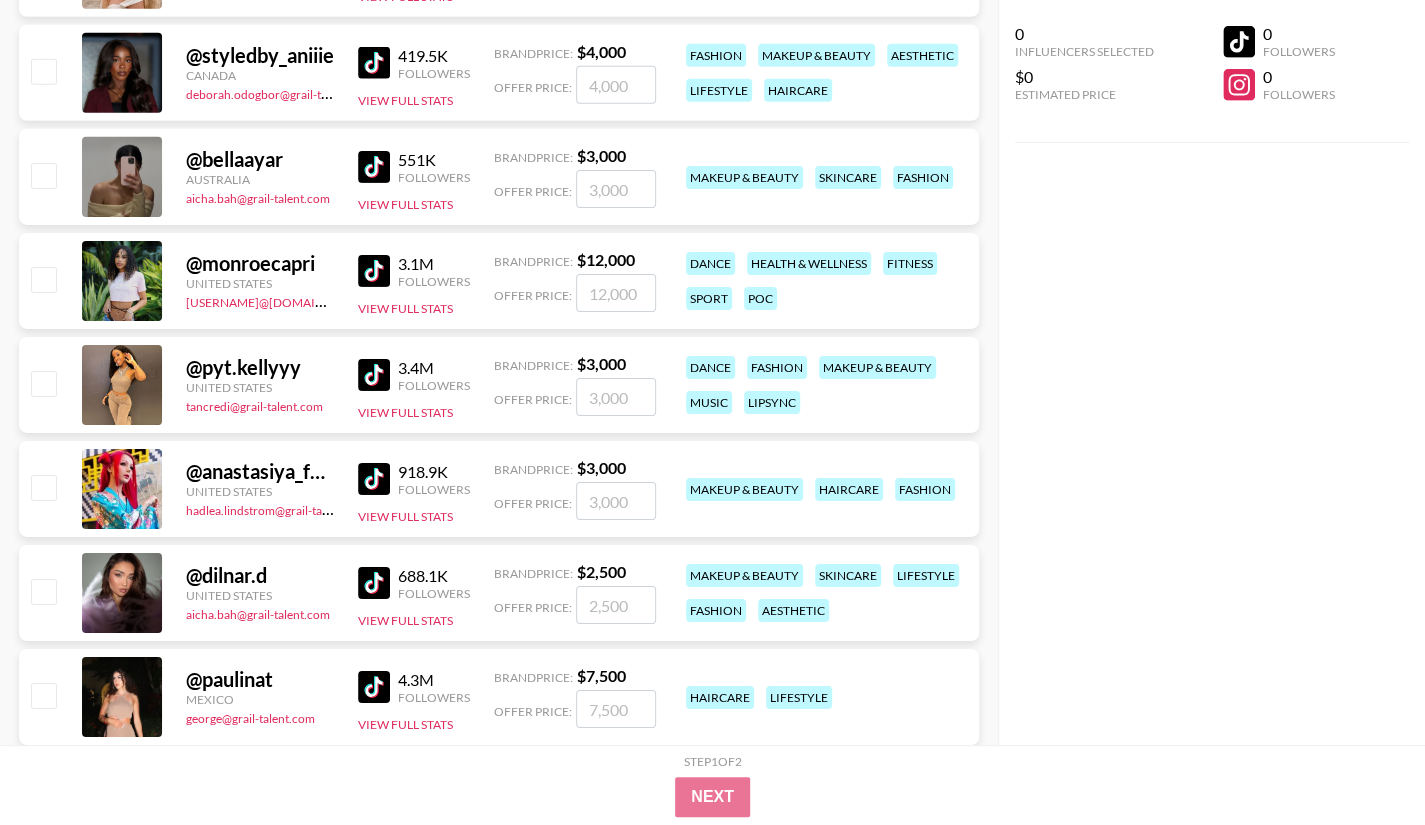 click at bounding box center (374, 167) 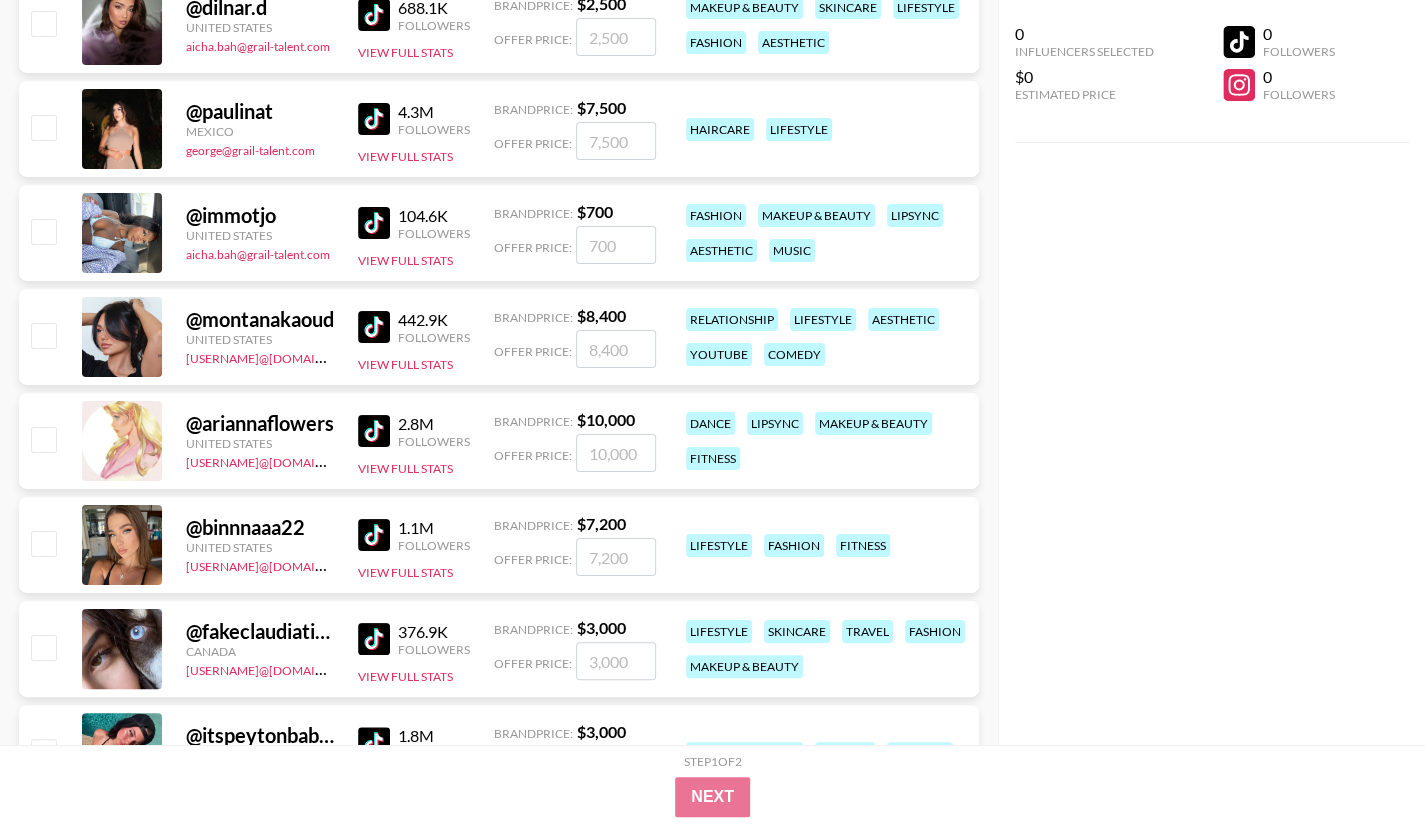 scroll, scrollTop: 4200, scrollLeft: 0, axis: vertical 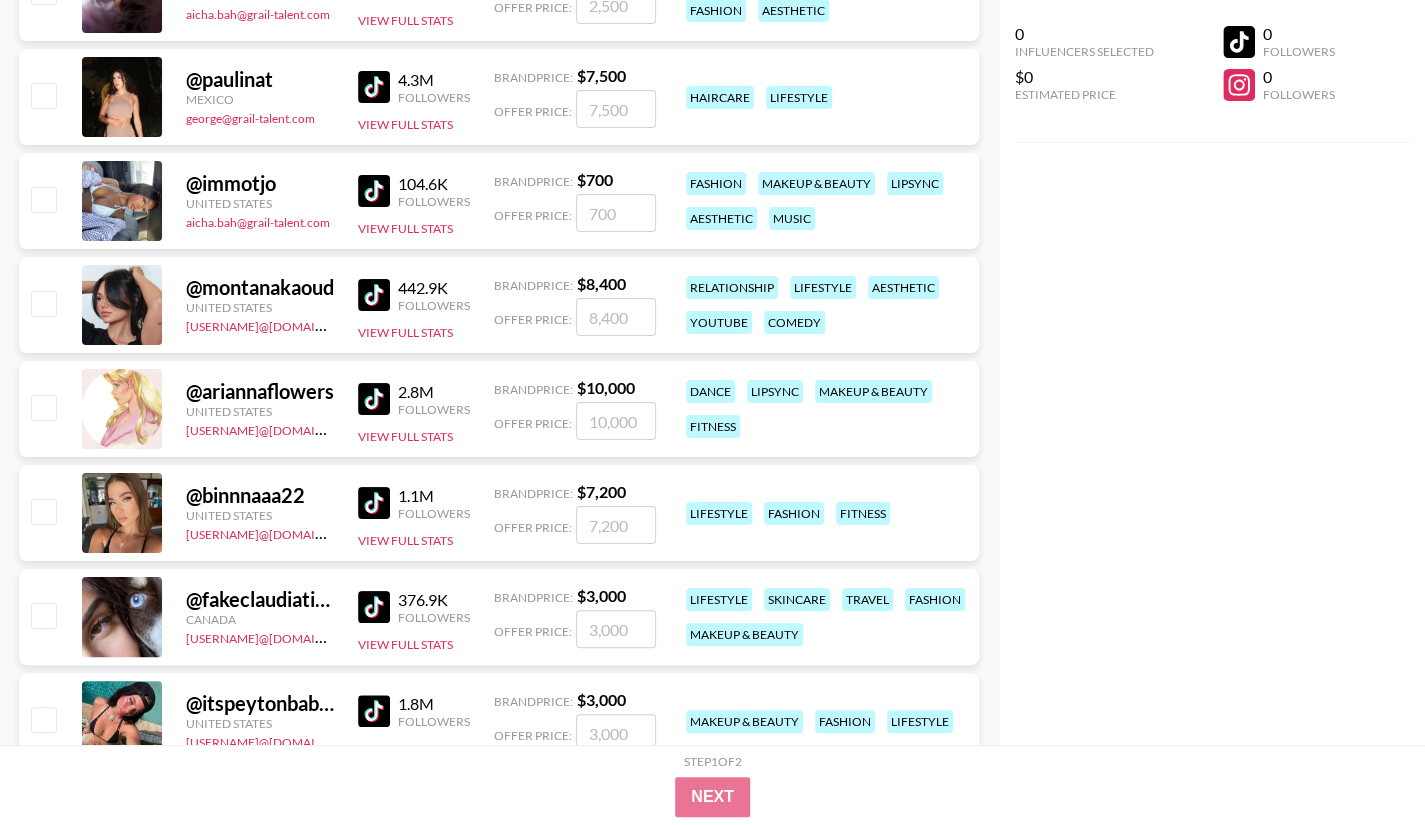 click at bounding box center (374, 191) 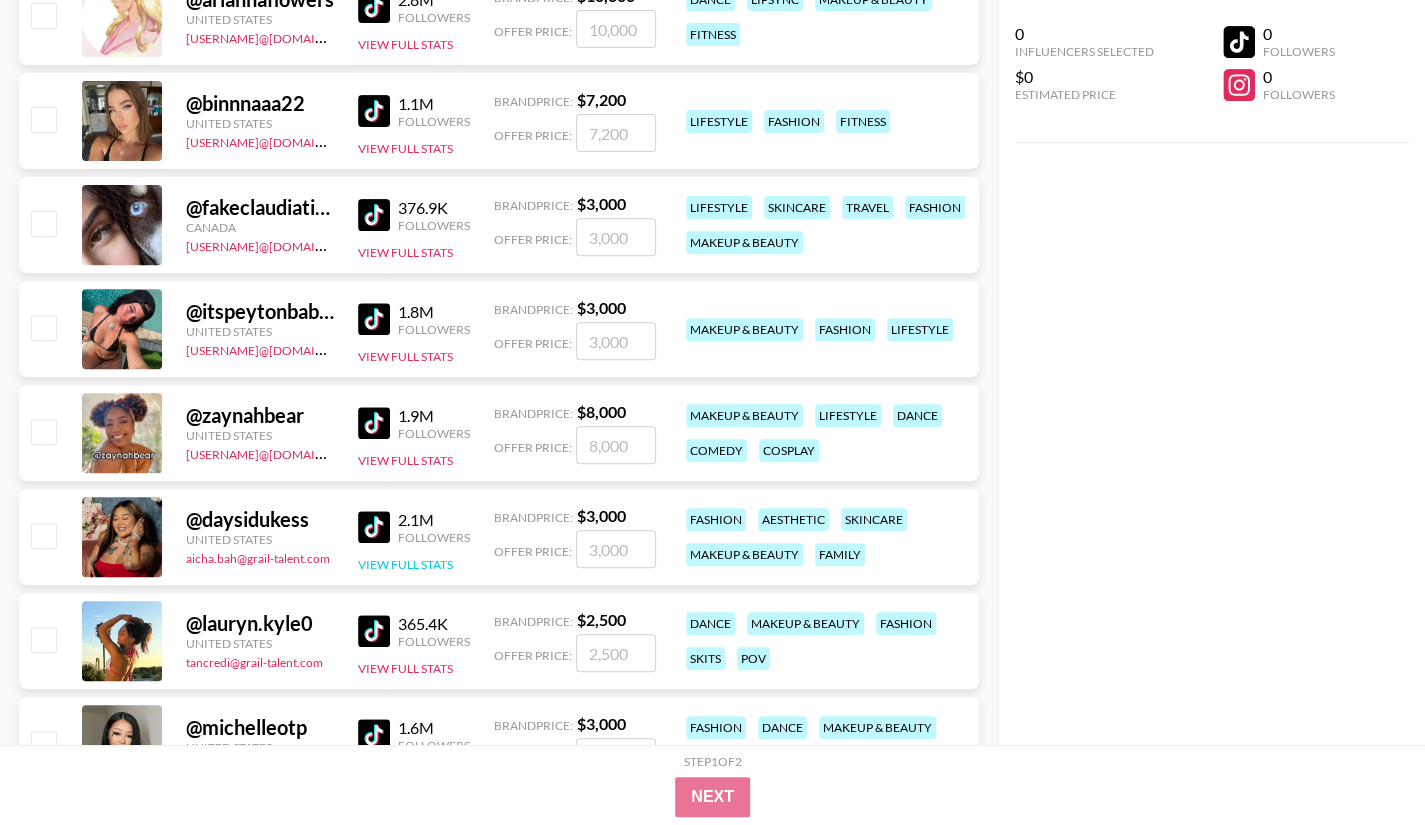 scroll, scrollTop: 4600, scrollLeft: 0, axis: vertical 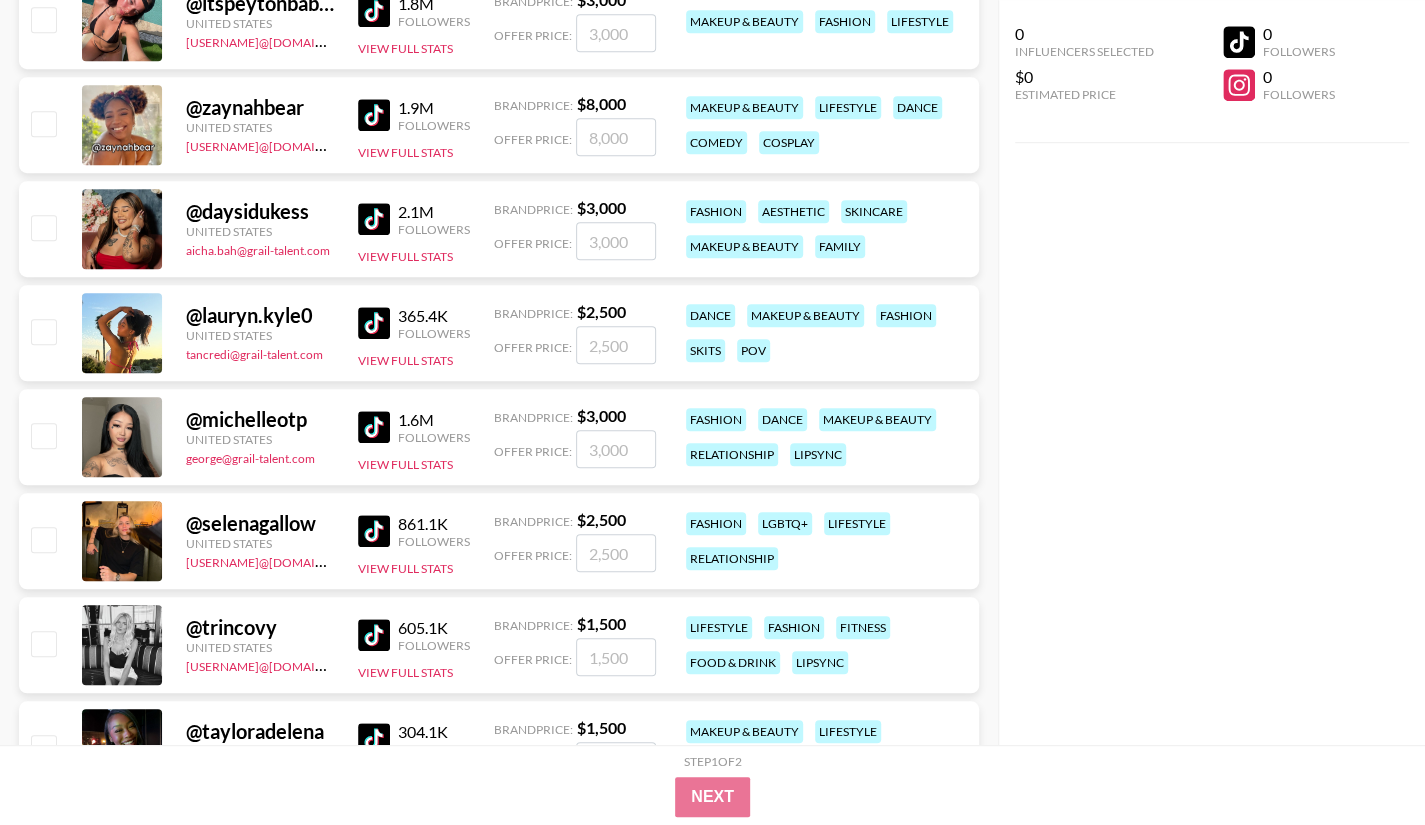 click at bounding box center (374, 115) 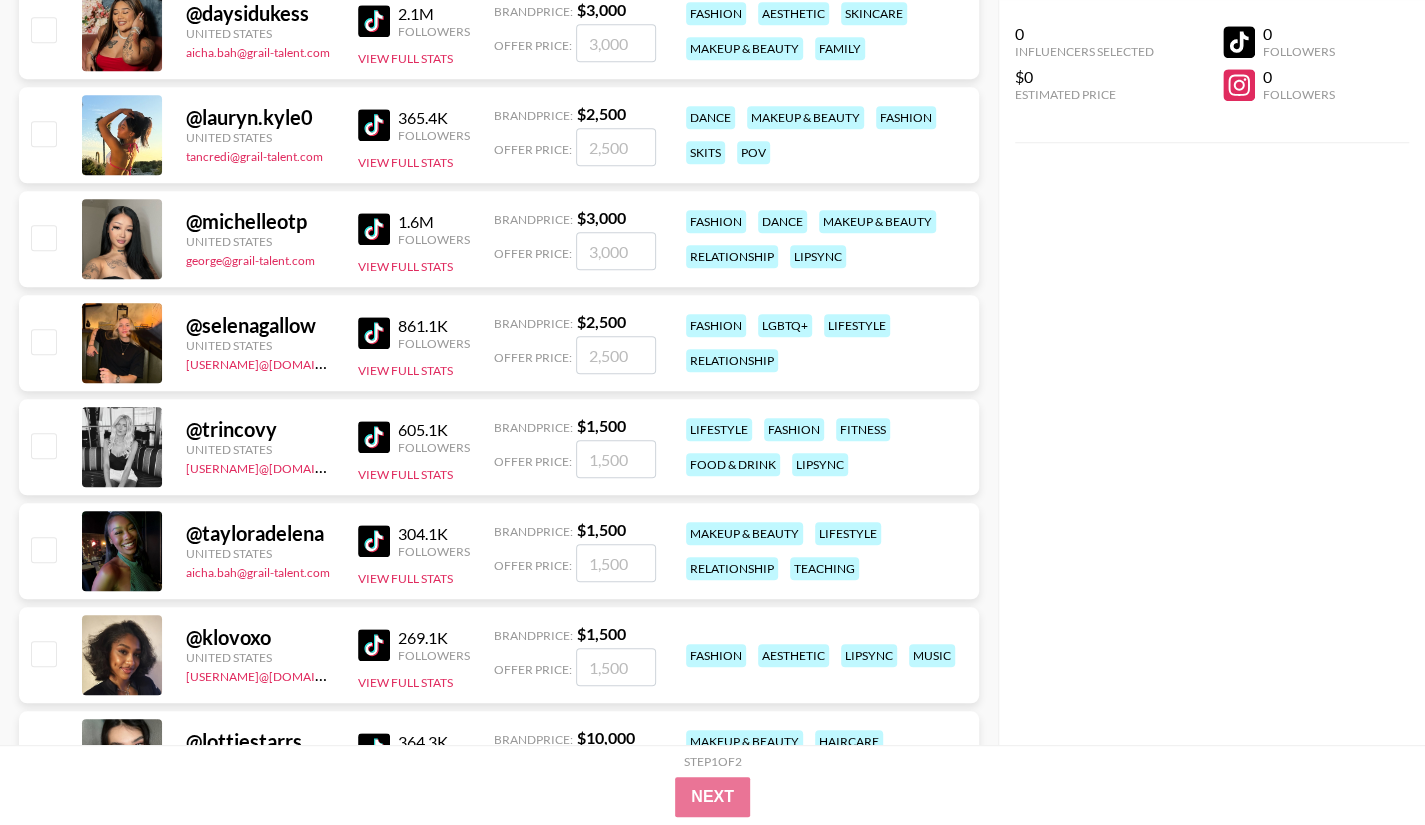 scroll, scrollTop: 5100, scrollLeft: 0, axis: vertical 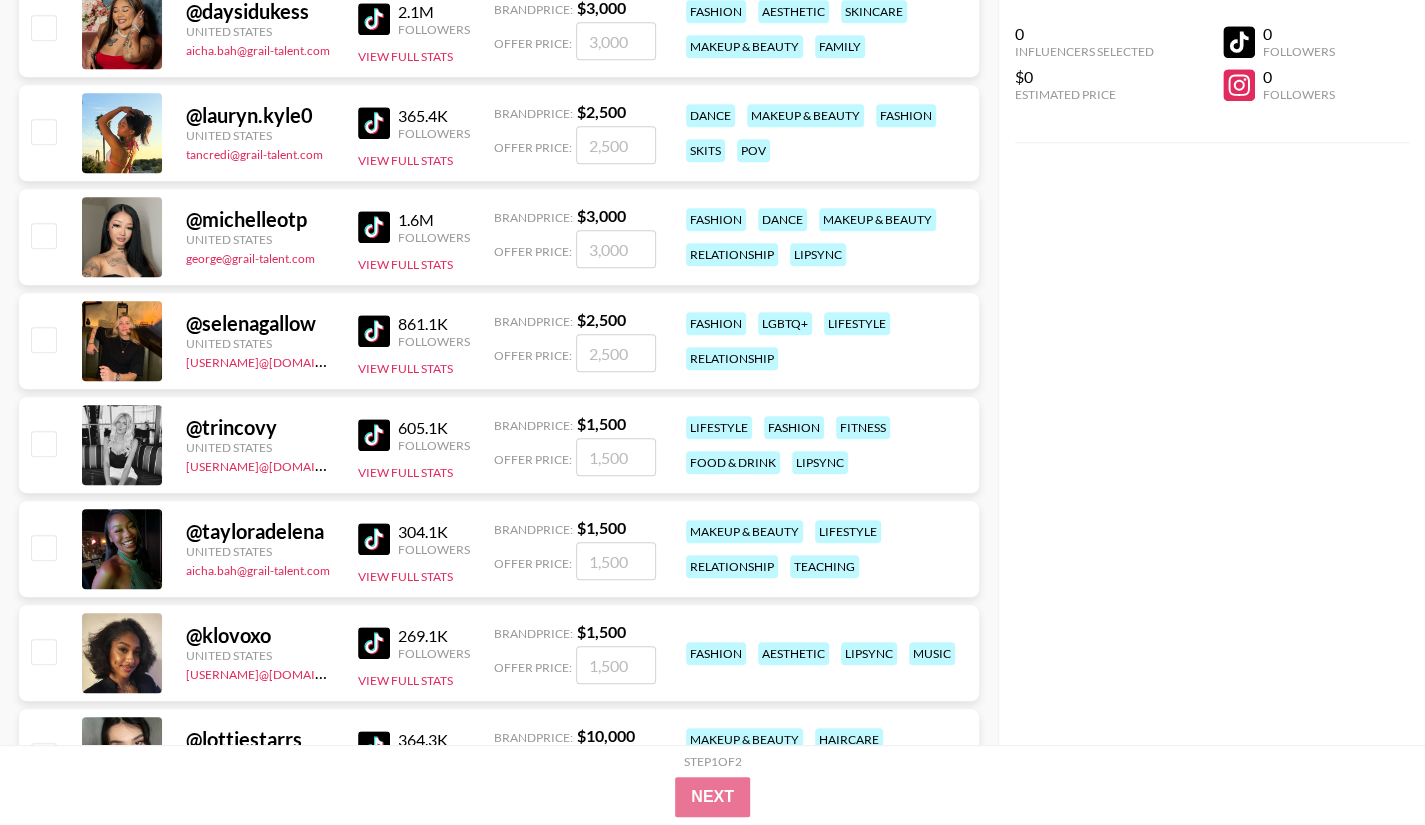 click at bounding box center [374, 539] 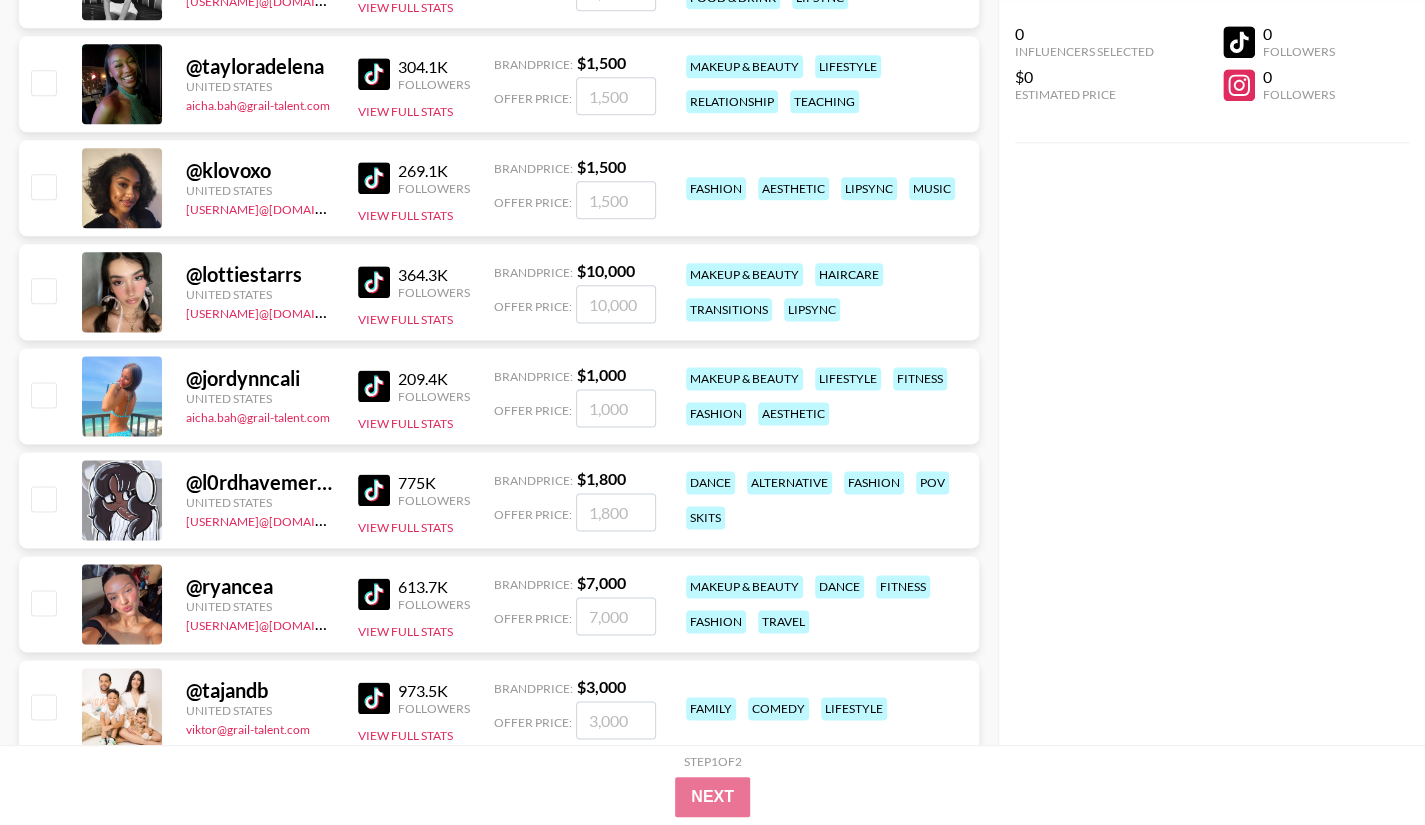 scroll, scrollTop: 5600, scrollLeft: 0, axis: vertical 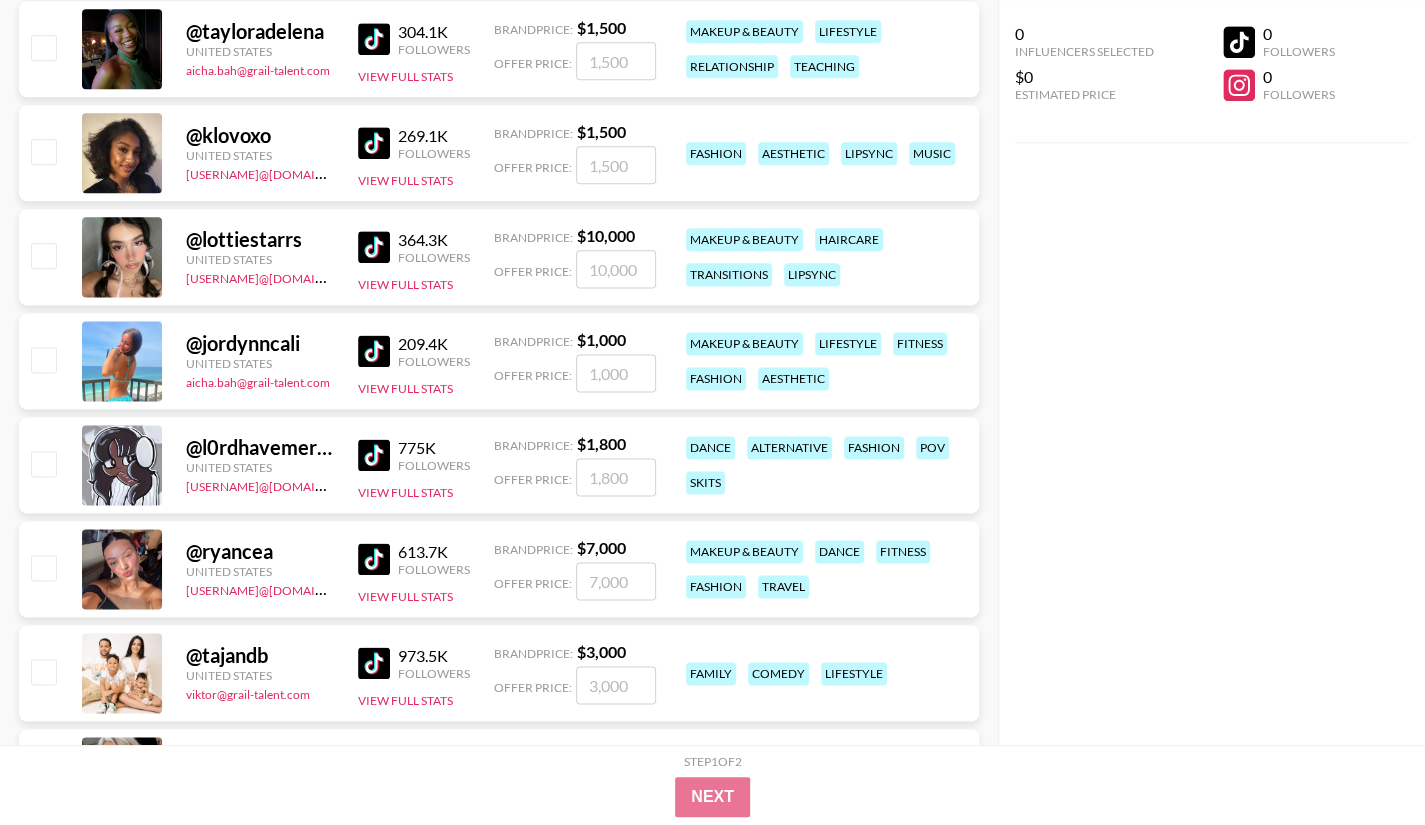 click at bounding box center [374, 247] 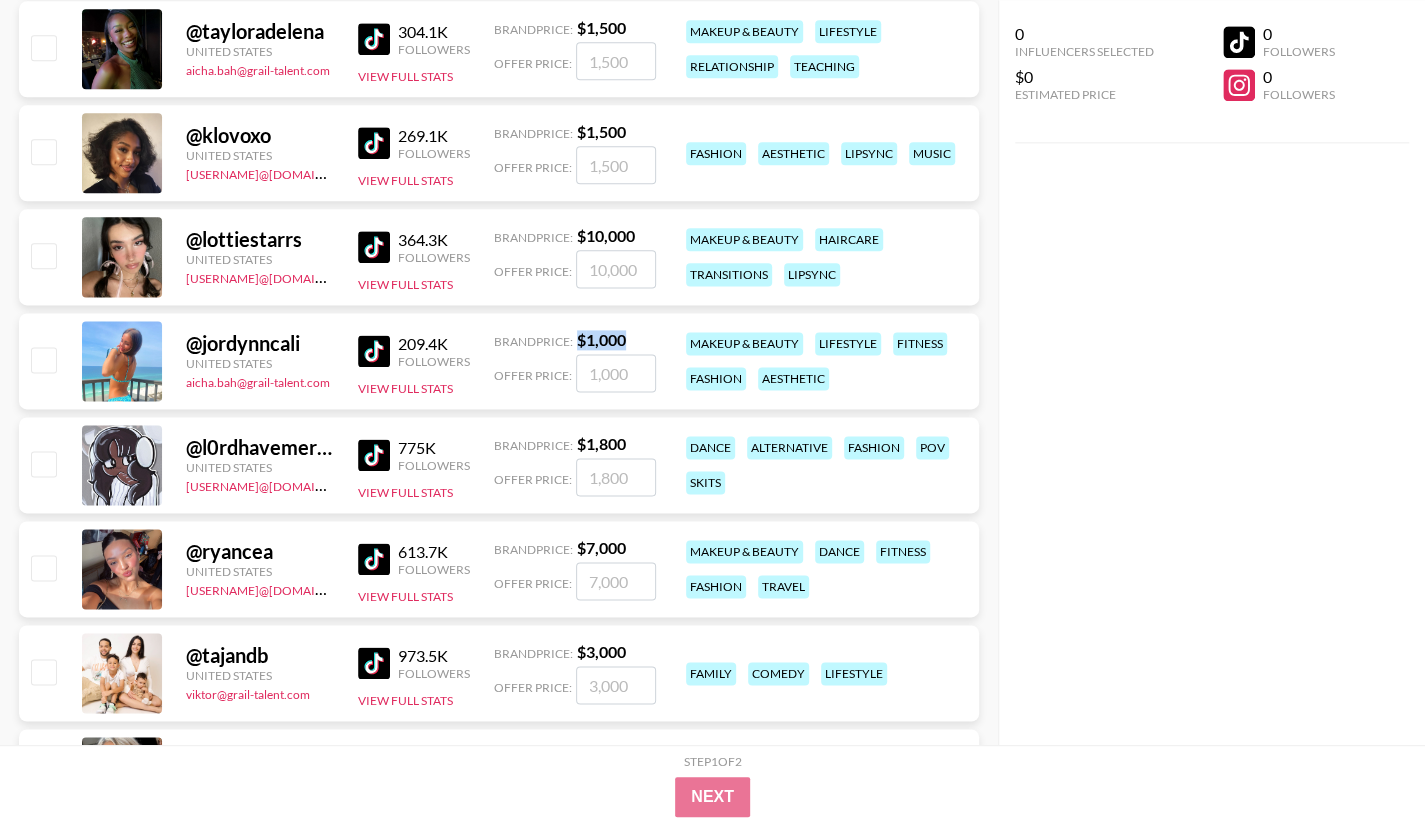 drag, startPoint x: 580, startPoint y: 341, endPoint x: 628, endPoint y: 334, distance: 48.507732 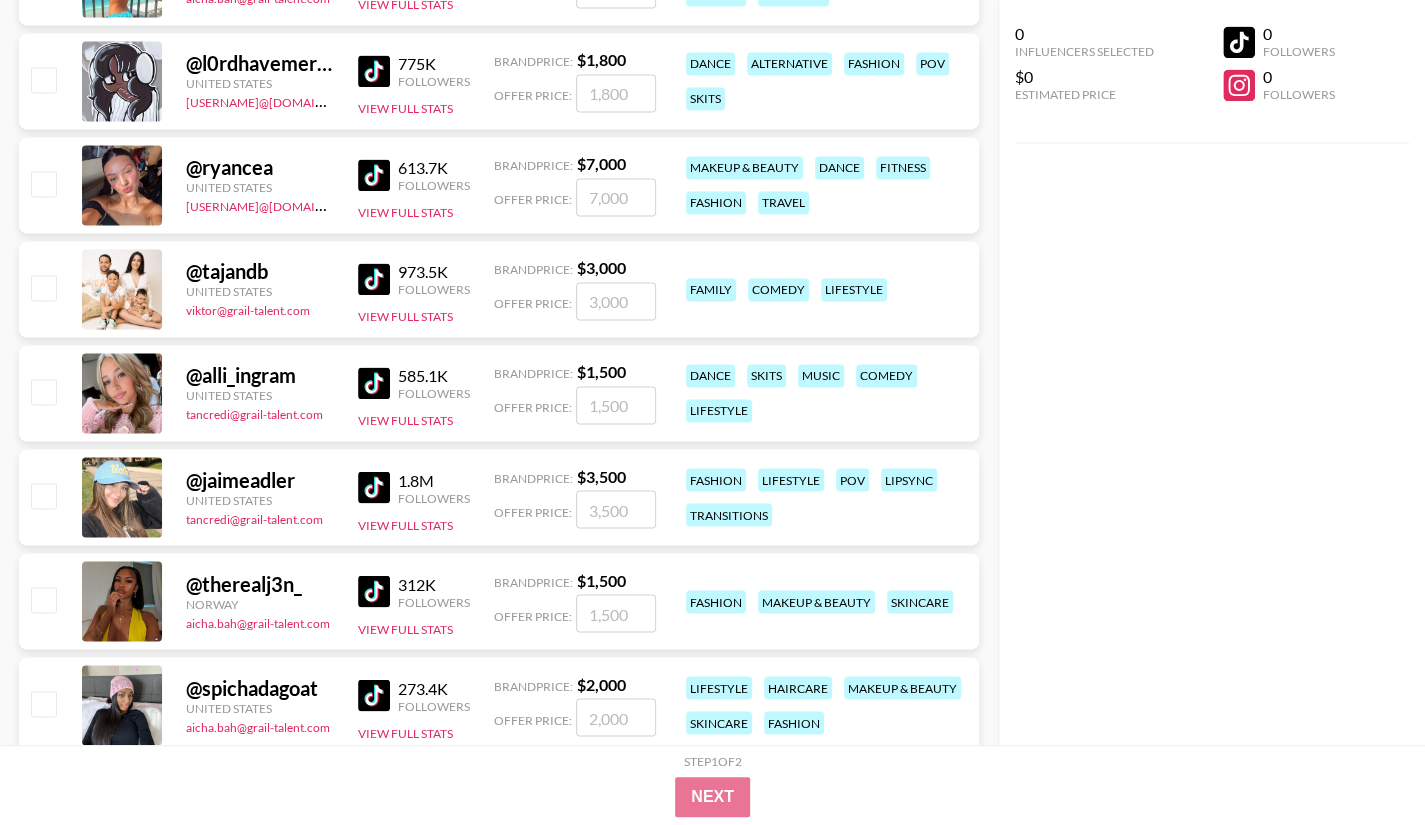 scroll, scrollTop: 6100, scrollLeft: 0, axis: vertical 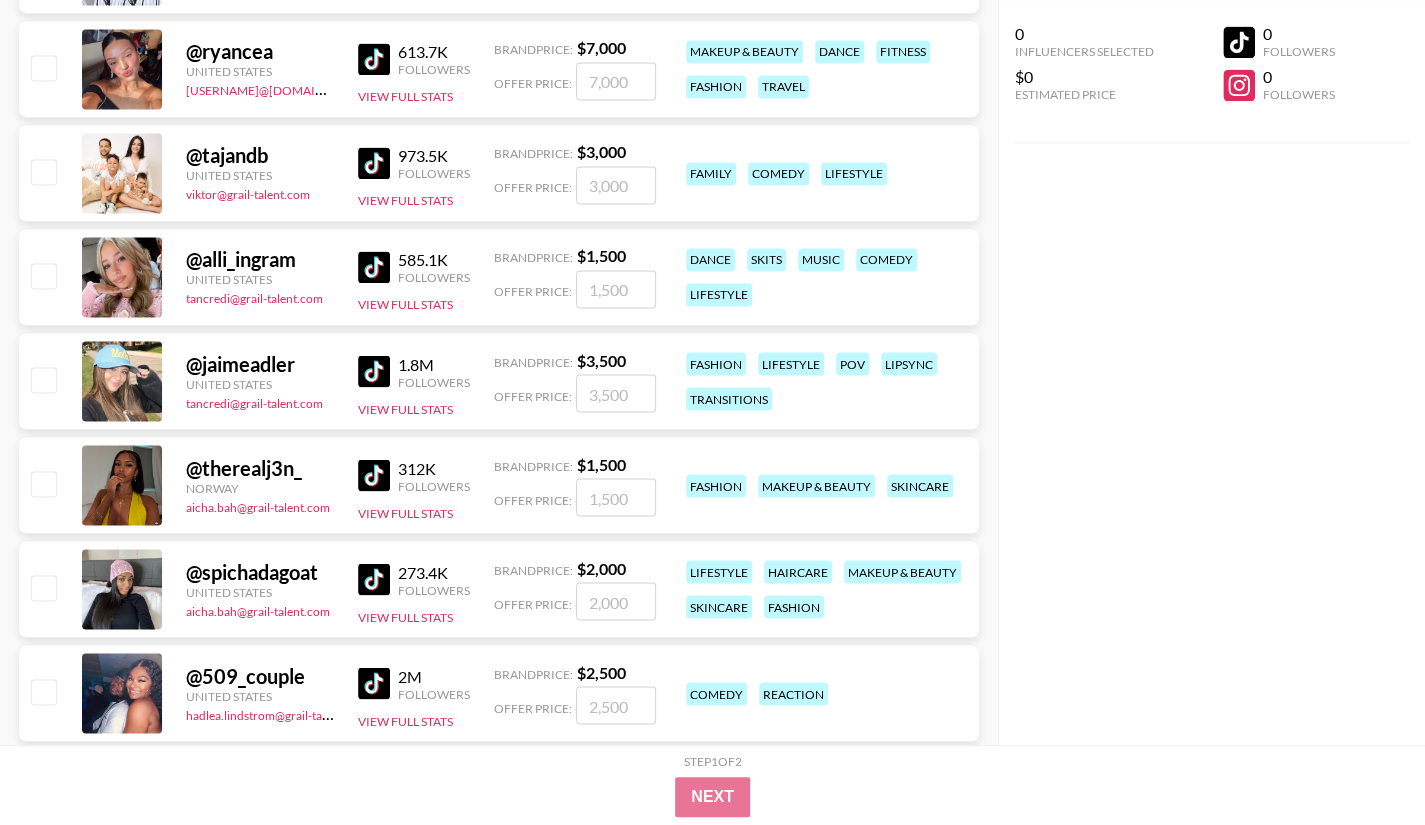 click at bounding box center [374, 267] 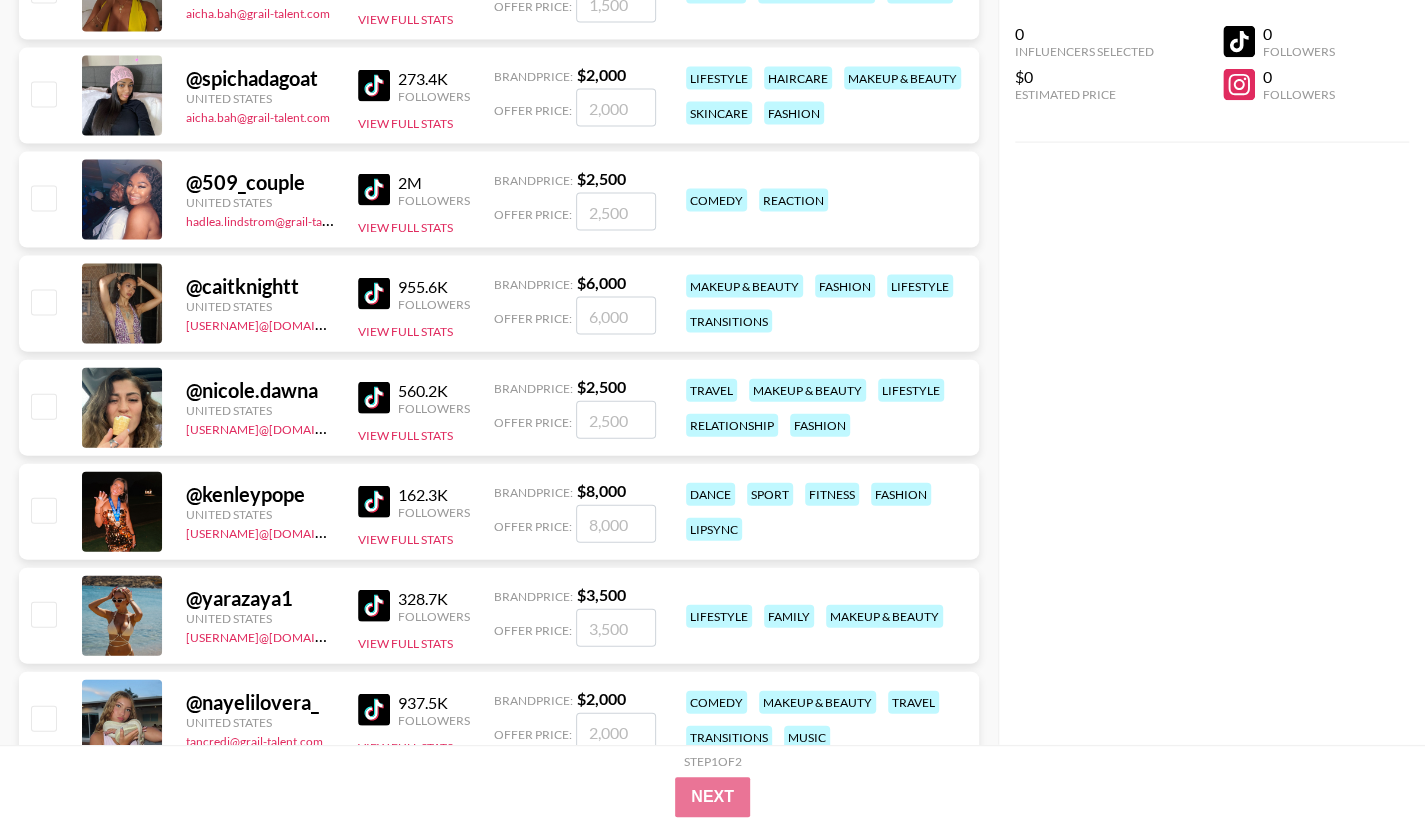 scroll, scrollTop: 6600, scrollLeft: 0, axis: vertical 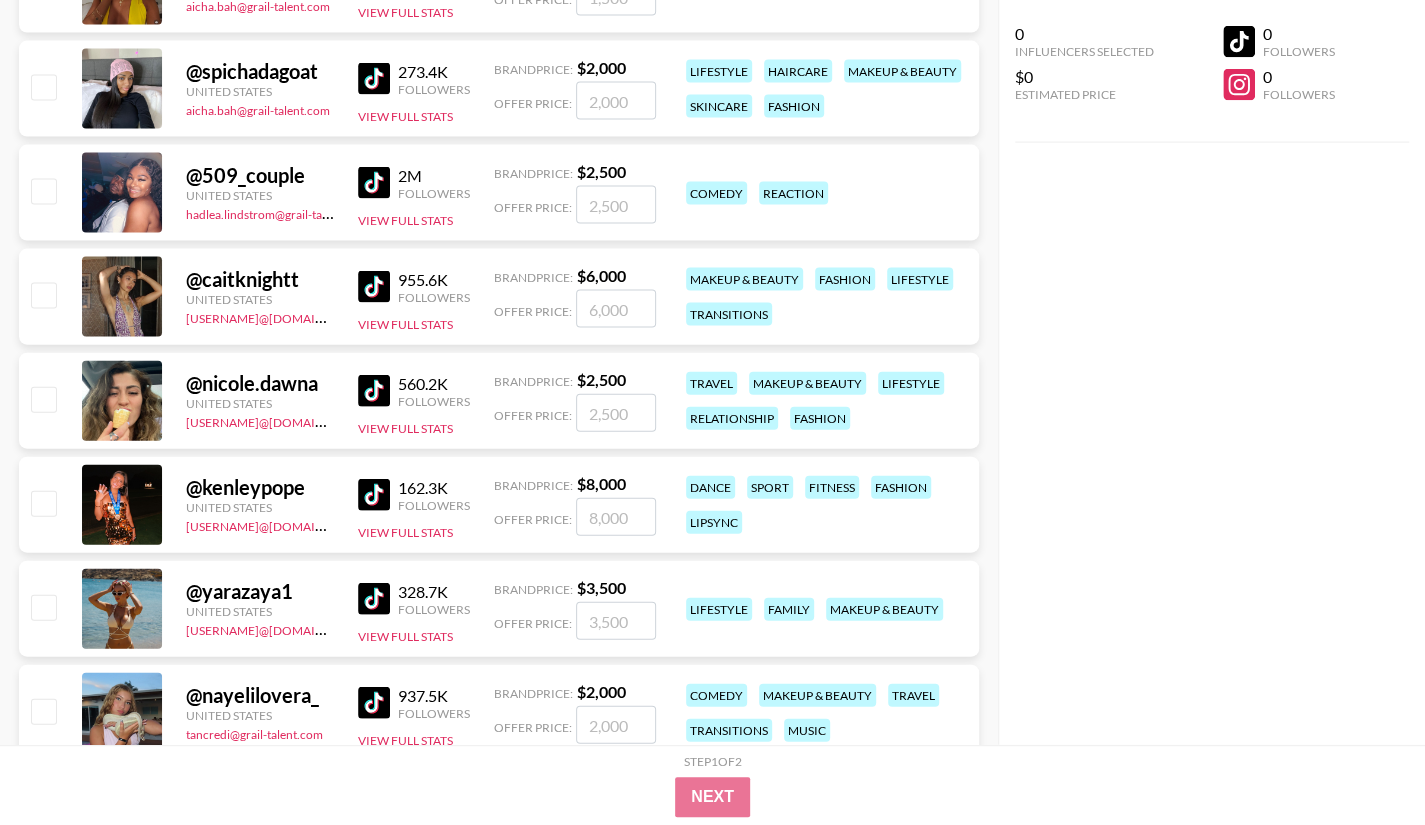 click at bounding box center [374, 287] 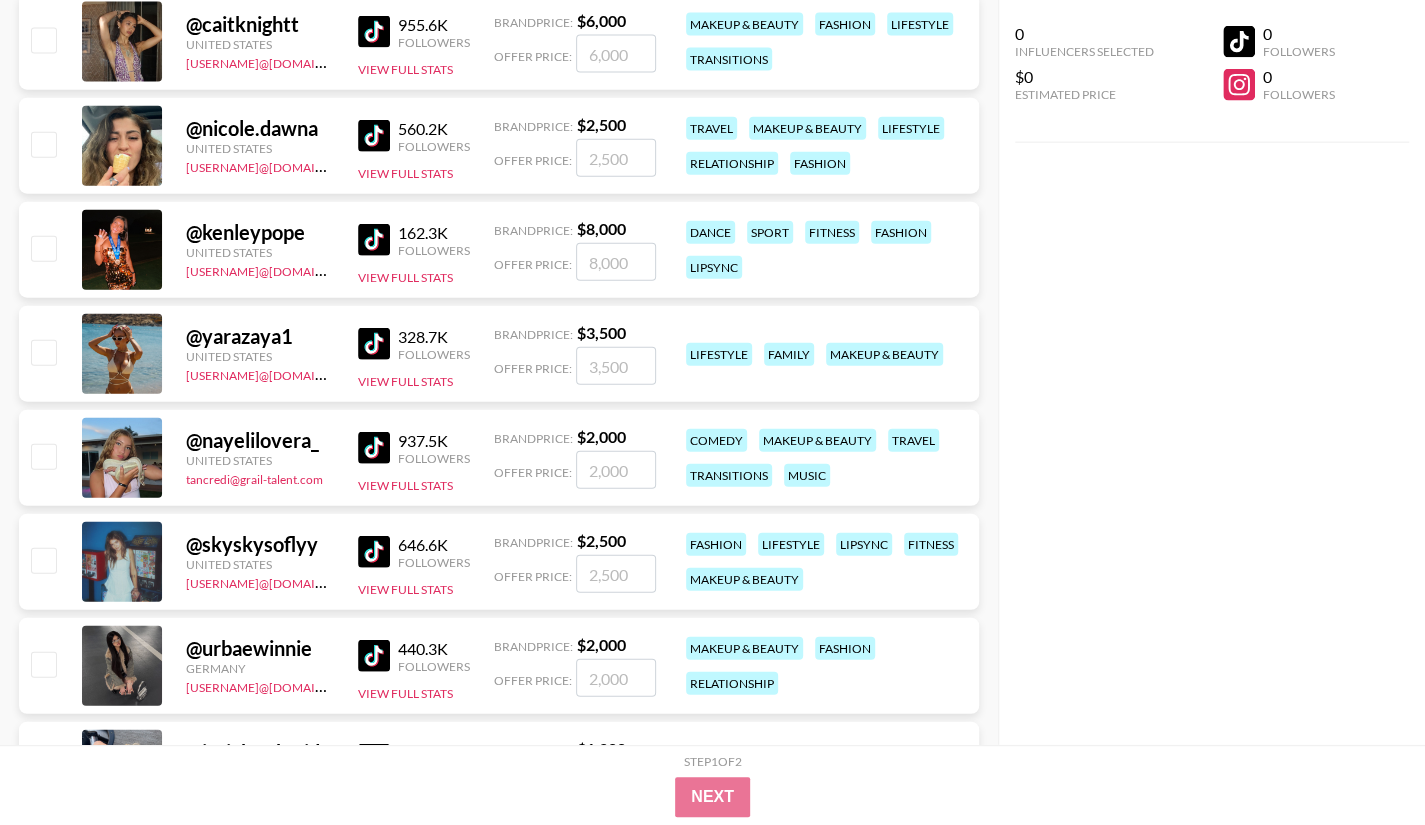 scroll, scrollTop: 6900, scrollLeft: 0, axis: vertical 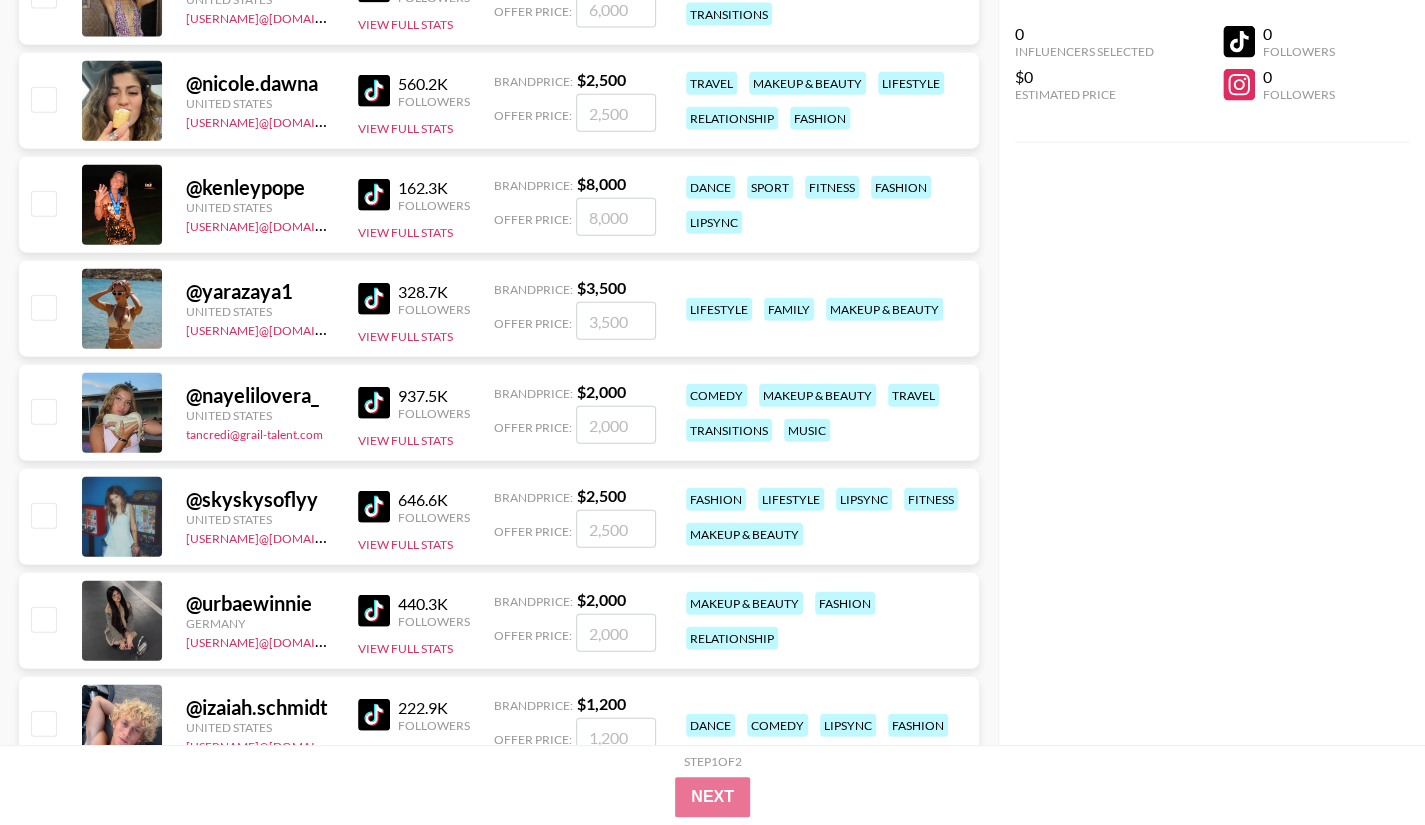 click at bounding box center (374, 299) 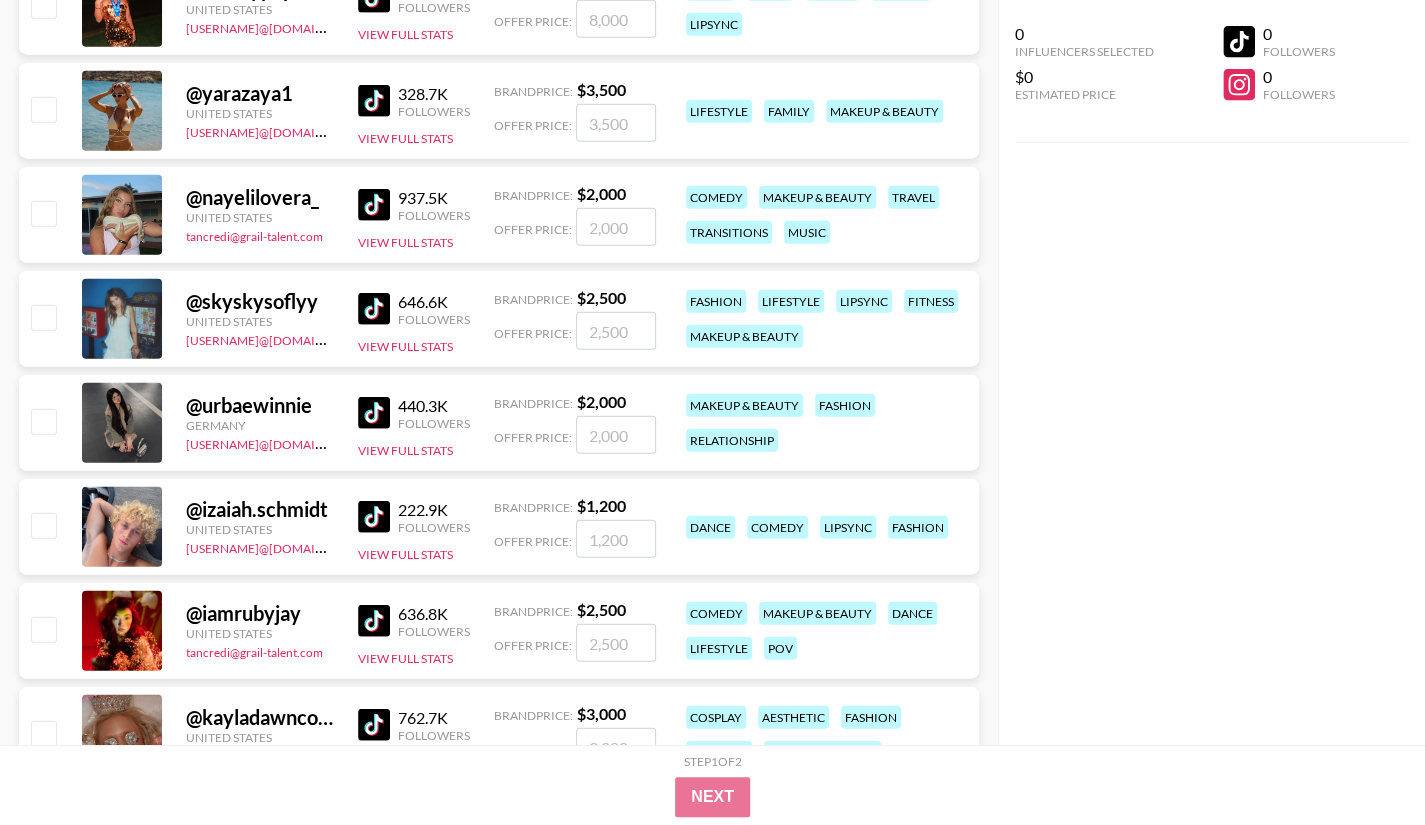 scroll, scrollTop: 7100, scrollLeft: 0, axis: vertical 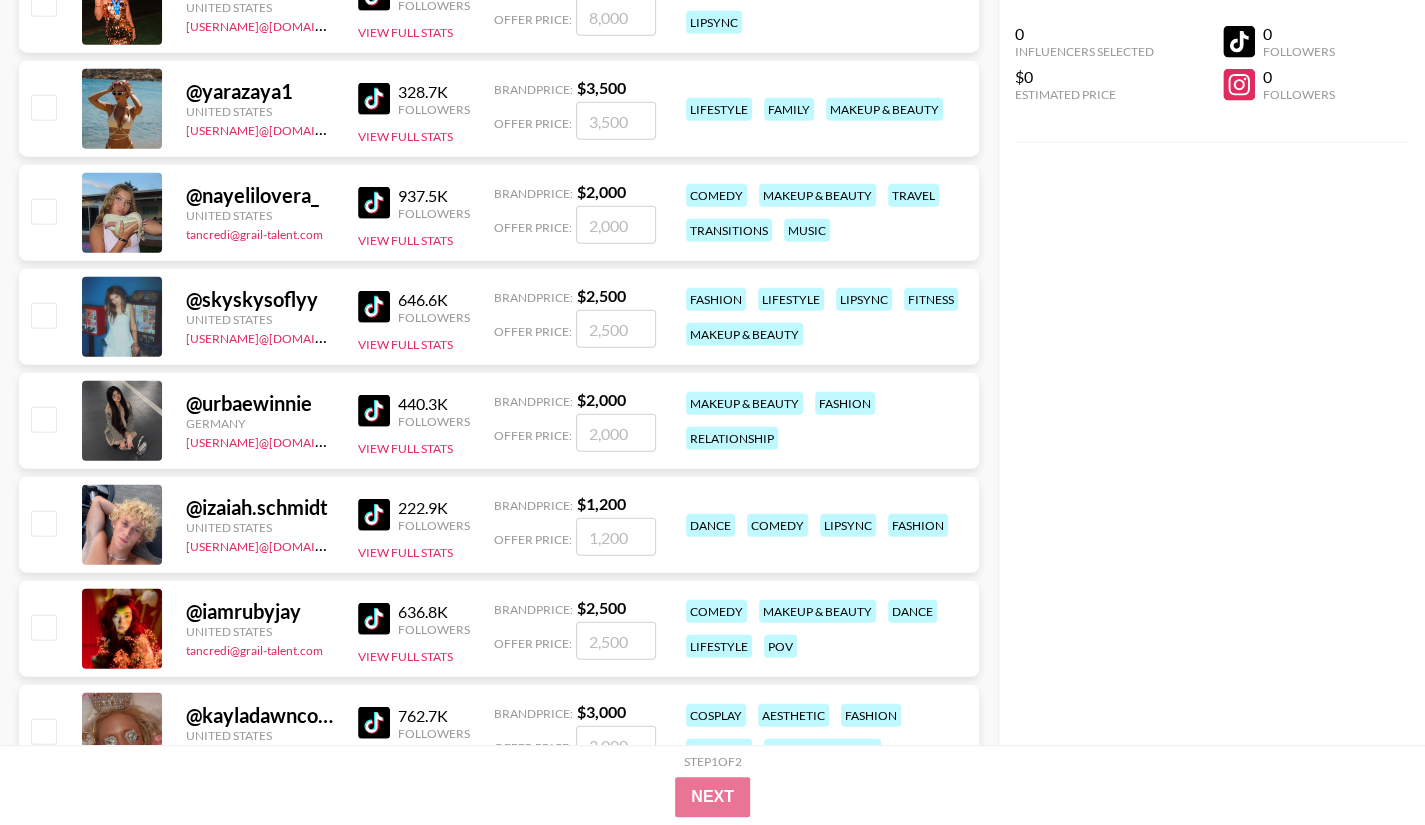 click at bounding box center [374, 411] 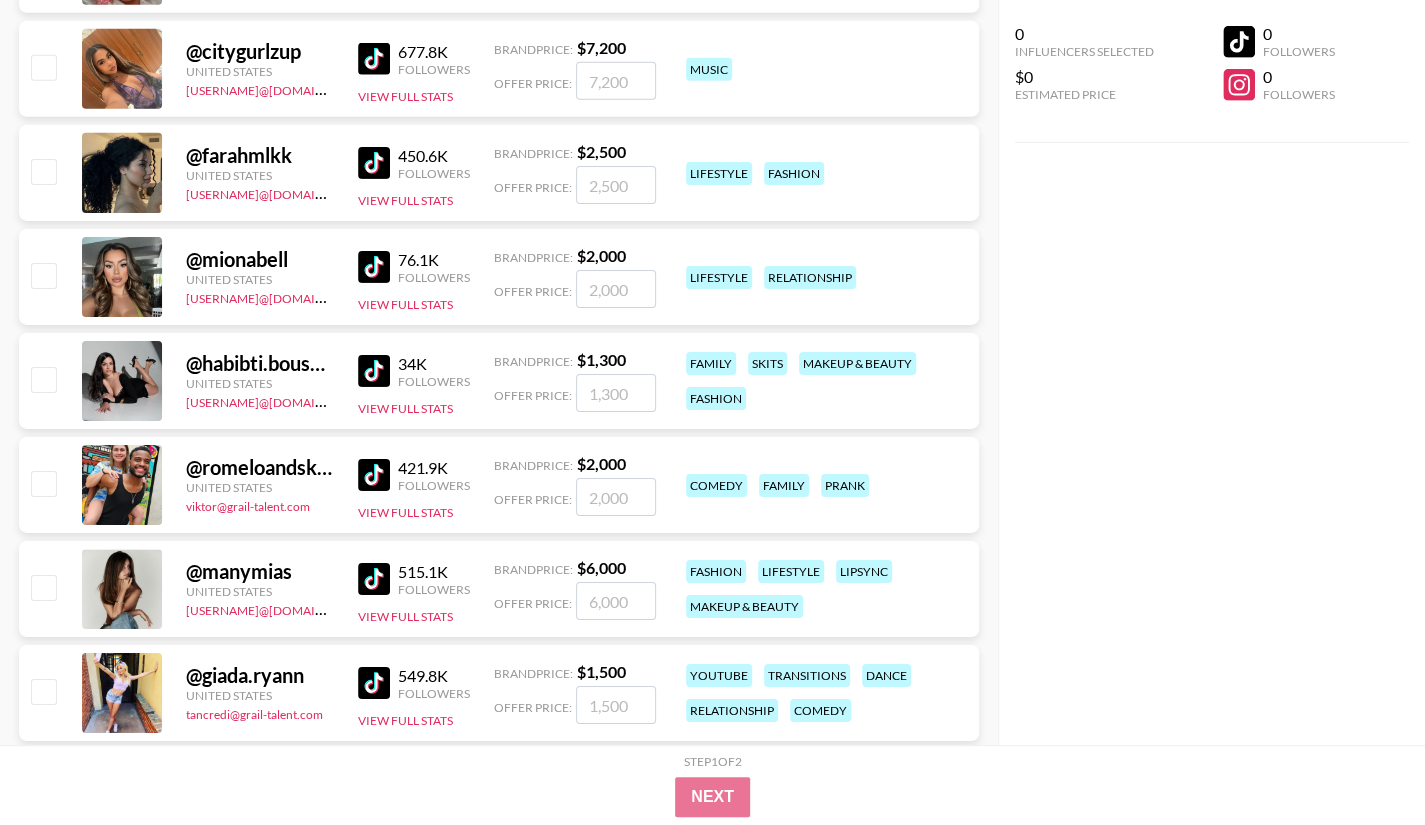 scroll, scrollTop: 7900, scrollLeft: 0, axis: vertical 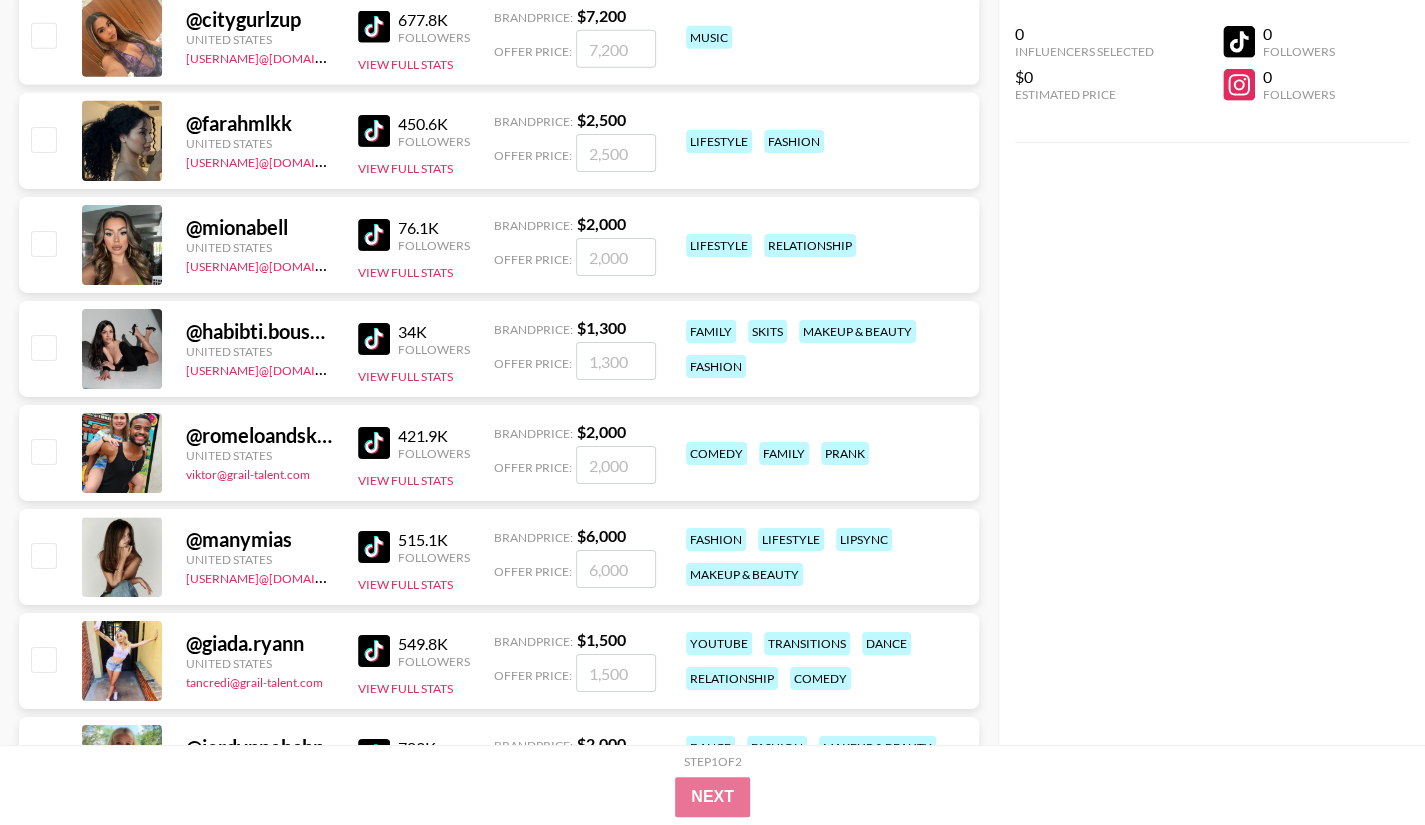 click at bounding box center [374, 27] 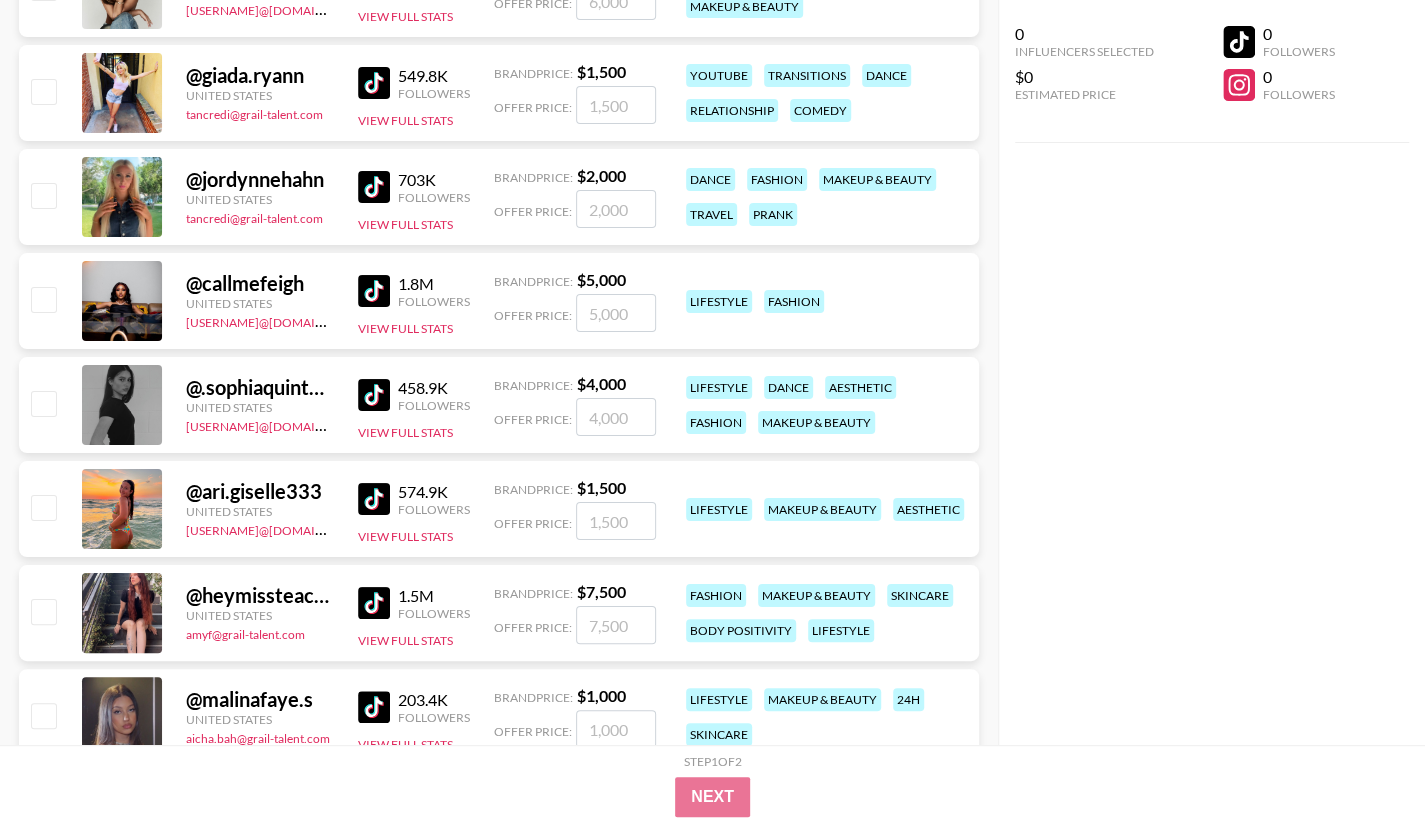 scroll, scrollTop: 8500, scrollLeft: 0, axis: vertical 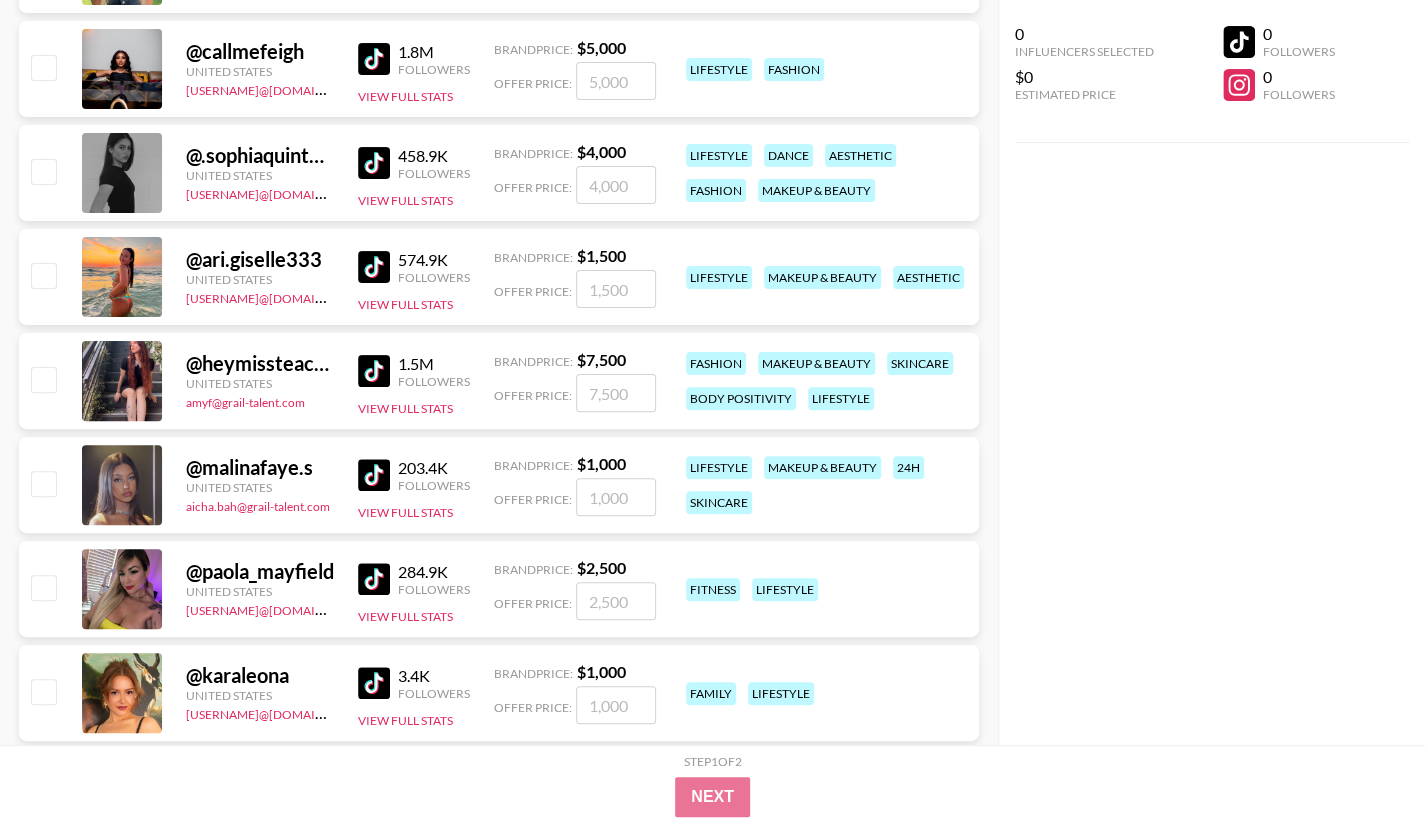 click at bounding box center (374, 371) 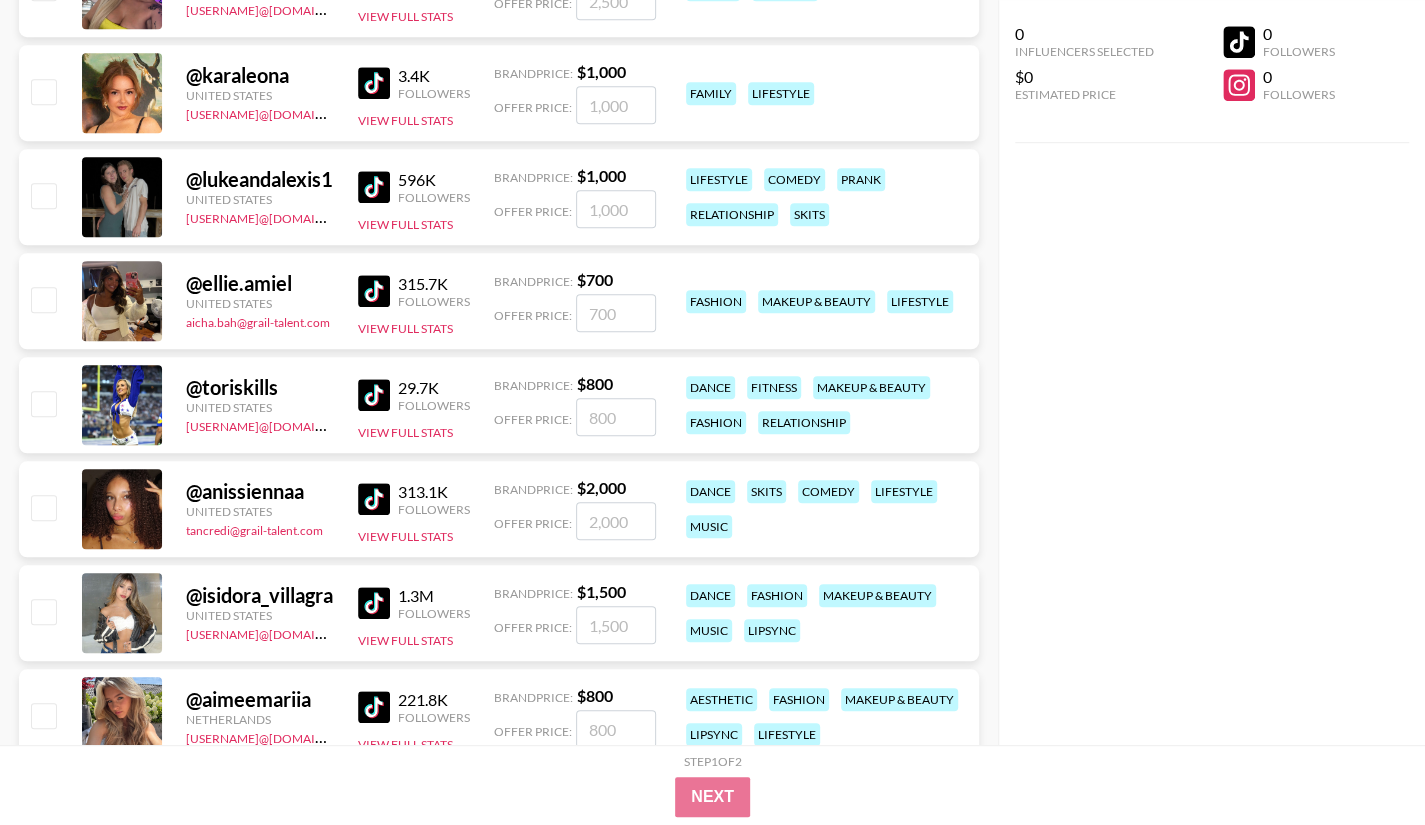 scroll, scrollTop: 9400, scrollLeft: 0, axis: vertical 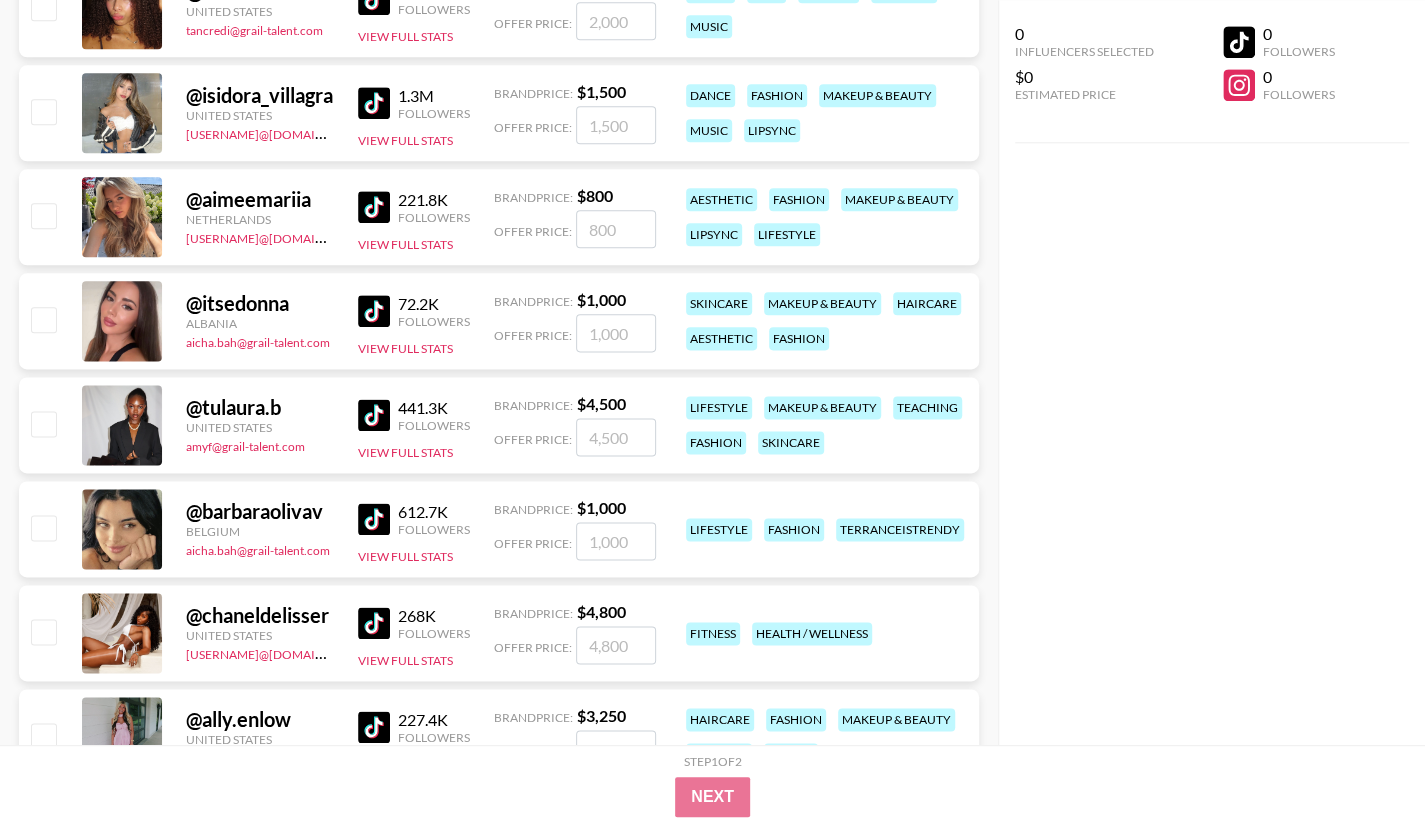 drag, startPoint x: 372, startPoint y: 432, endPoint x: 1357, endPoint y: 445, distance: 985.08575 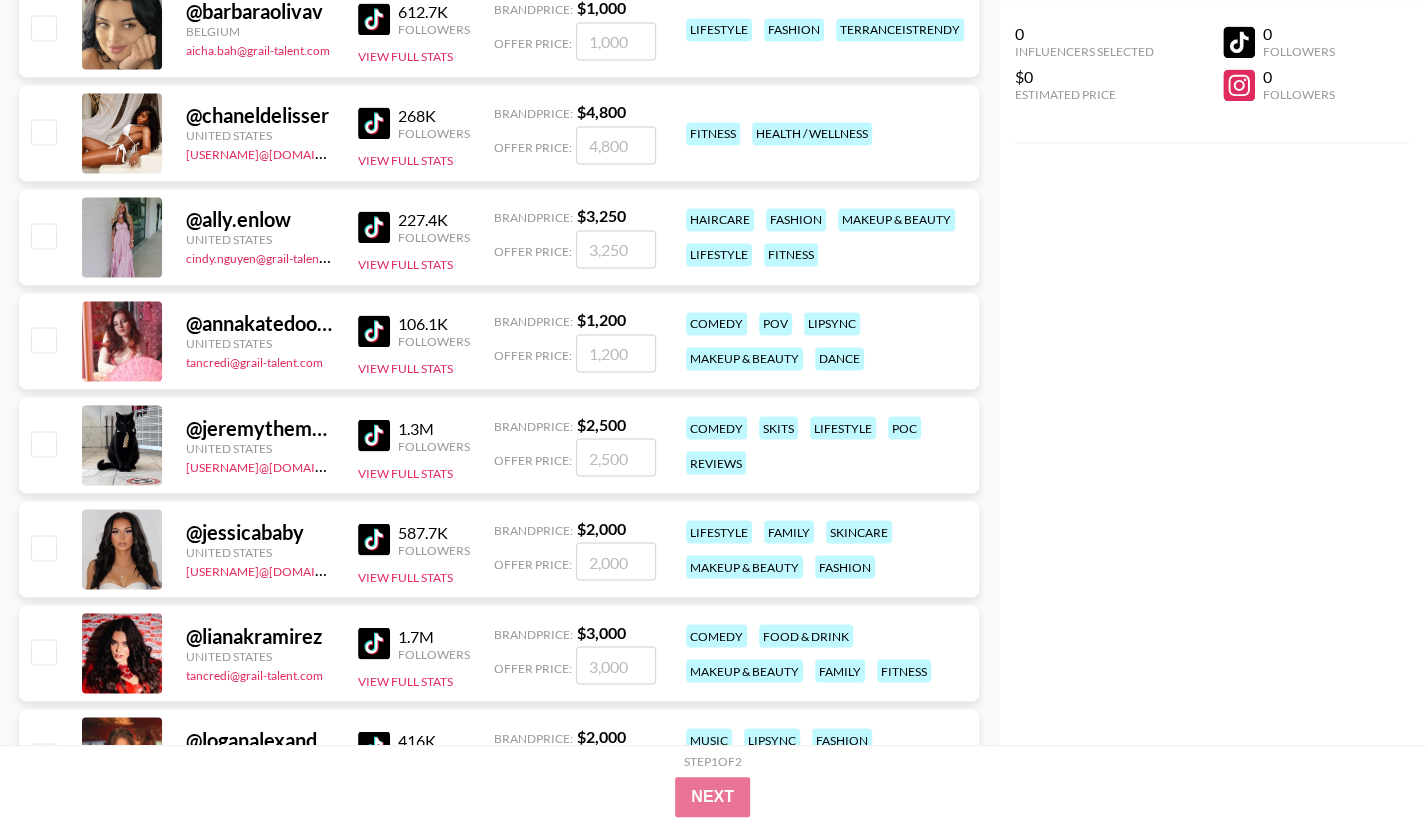 scroll, scrollTop: 10400, scrollLeft: 0, axis: vertical 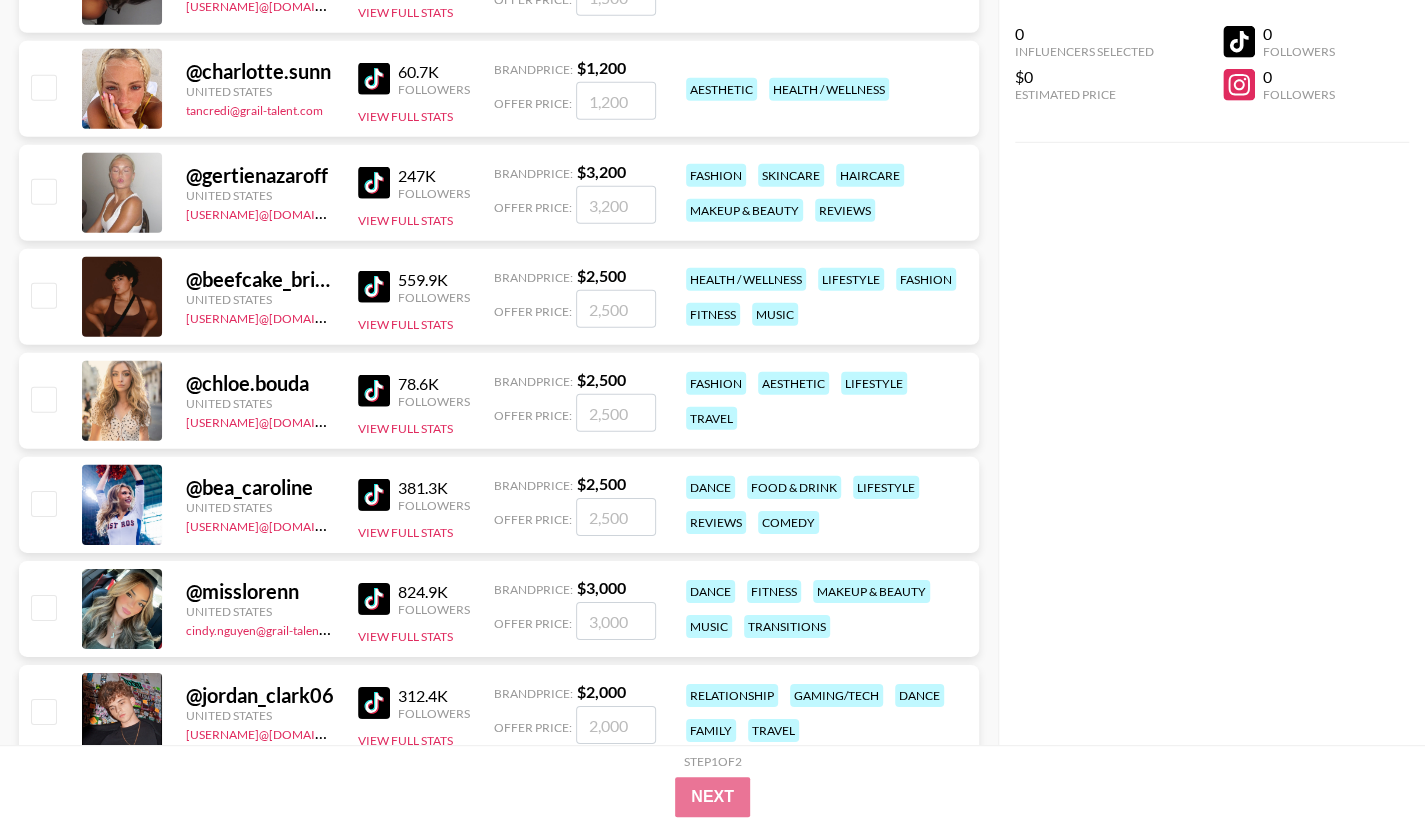 drag, startPoint x: 369, startPoint y: 705, endPoint x: 1222, endPoint y: 461, distance: 887.2119 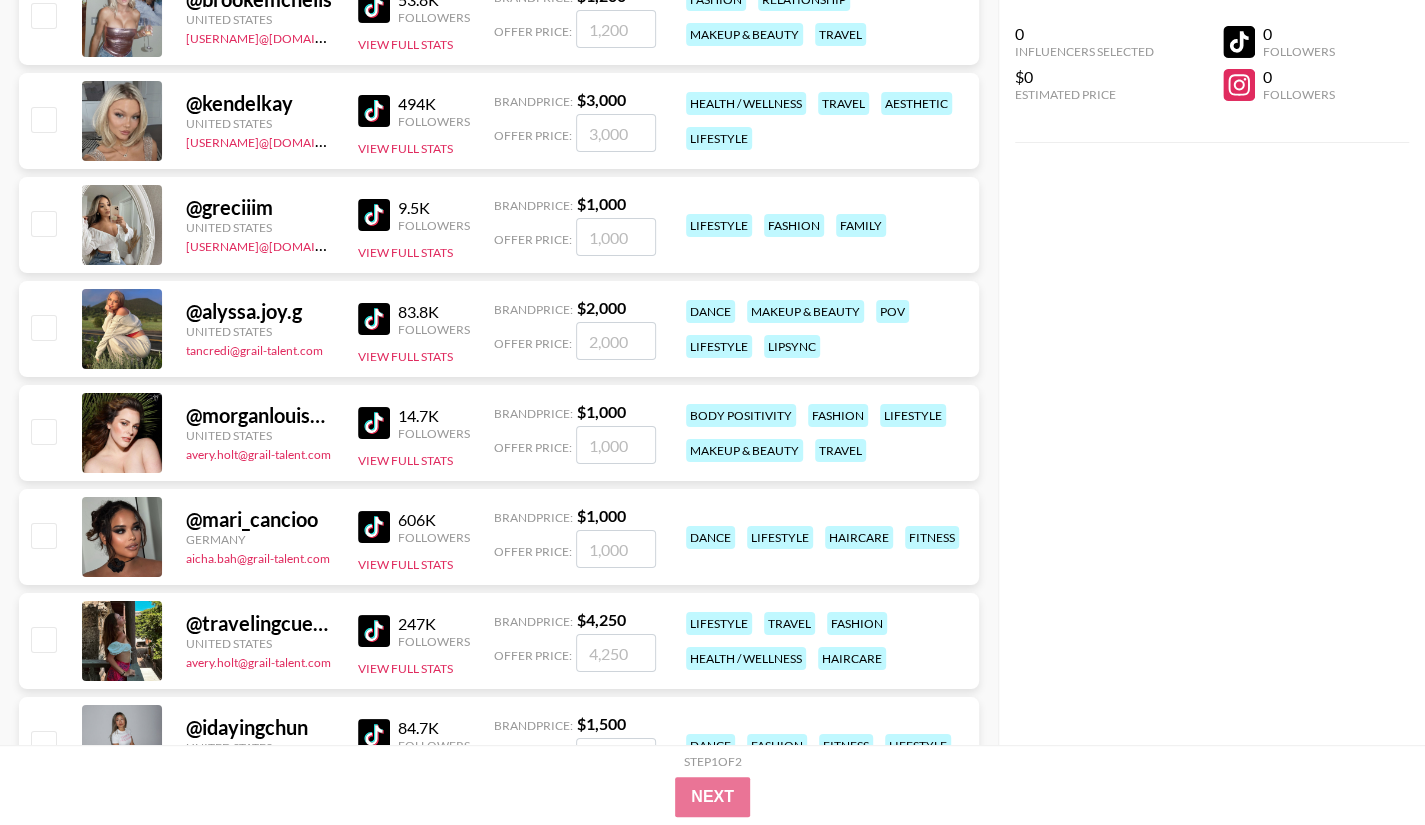 scroll, scrollTop: 12500, scrollLeft: 0, axis: vertical 